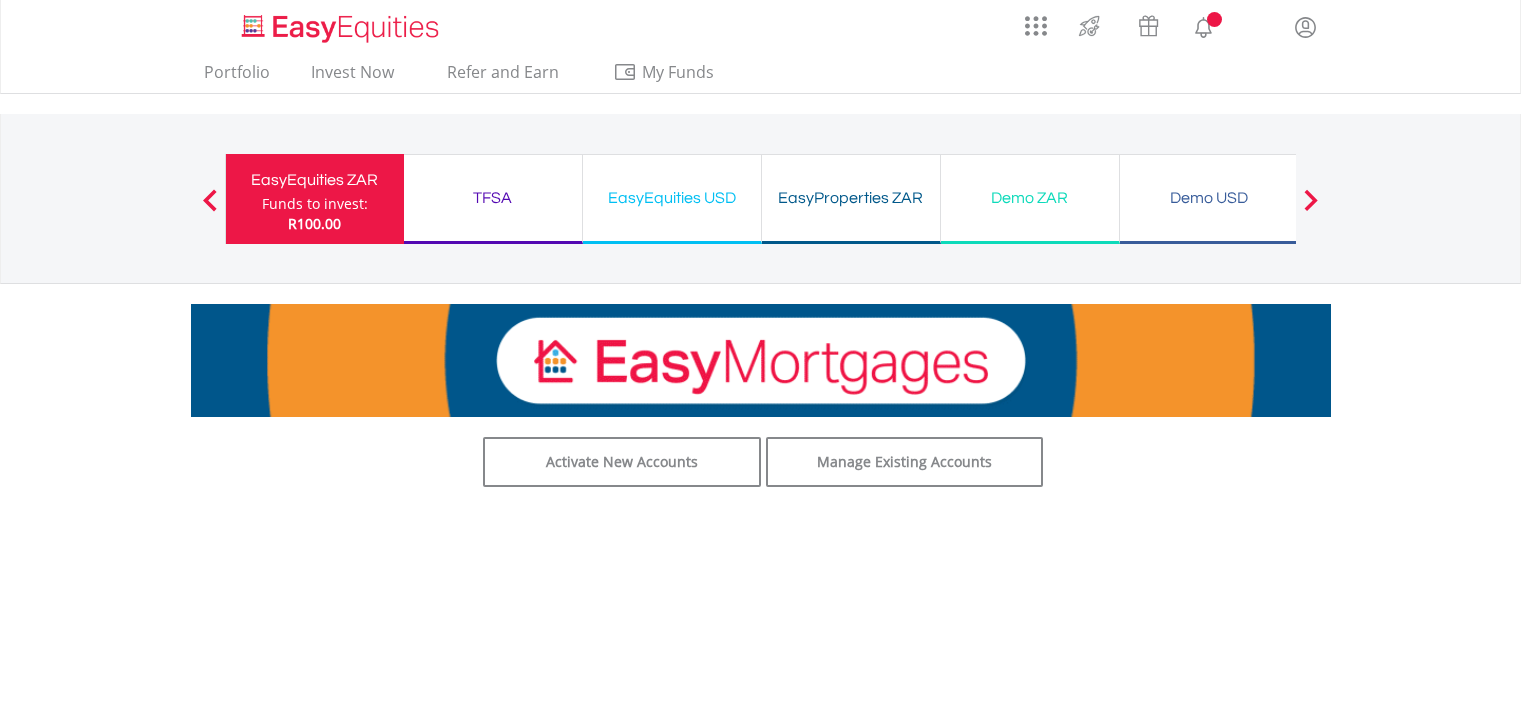 scroll, scrollTop: 0, scrollLeft: 0, axis: both 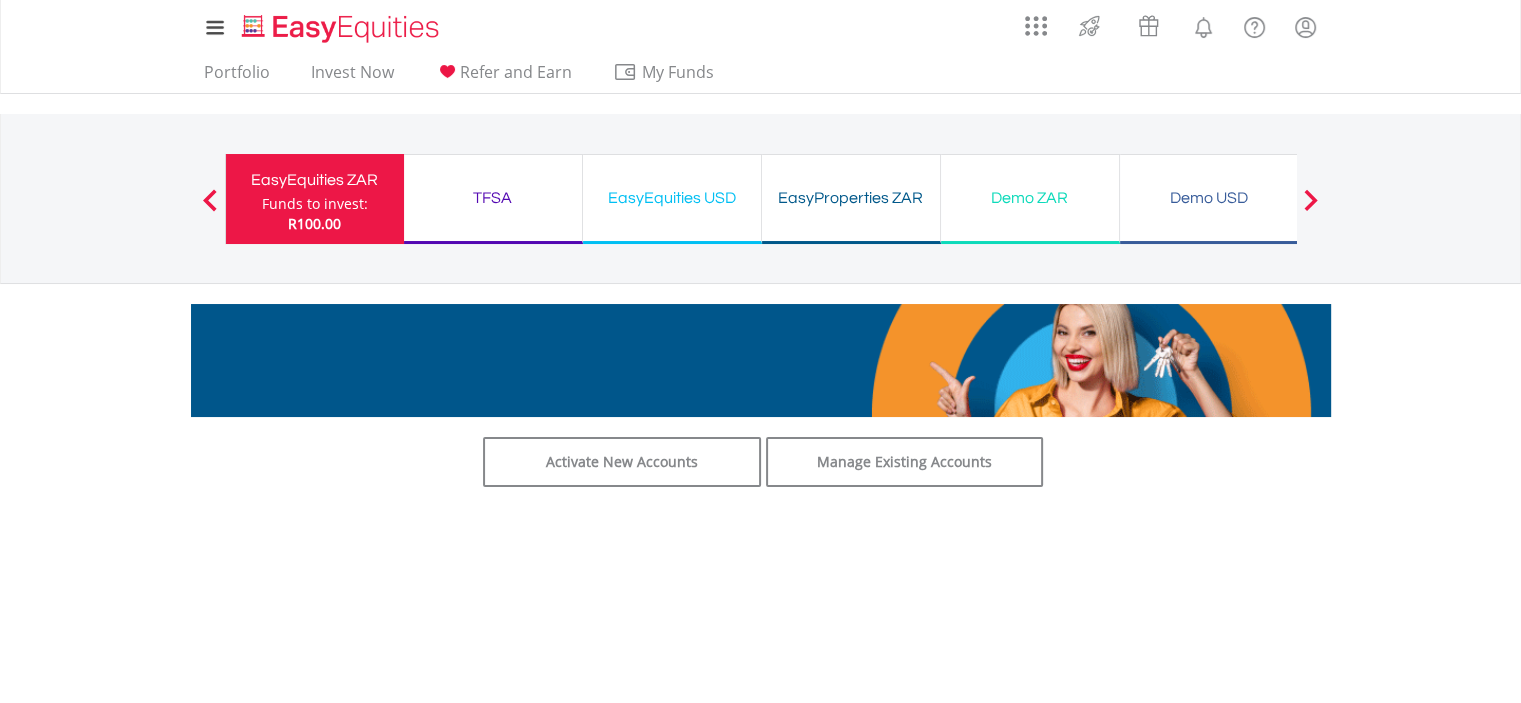 click on "Next" at bounding box center [1311, 209] 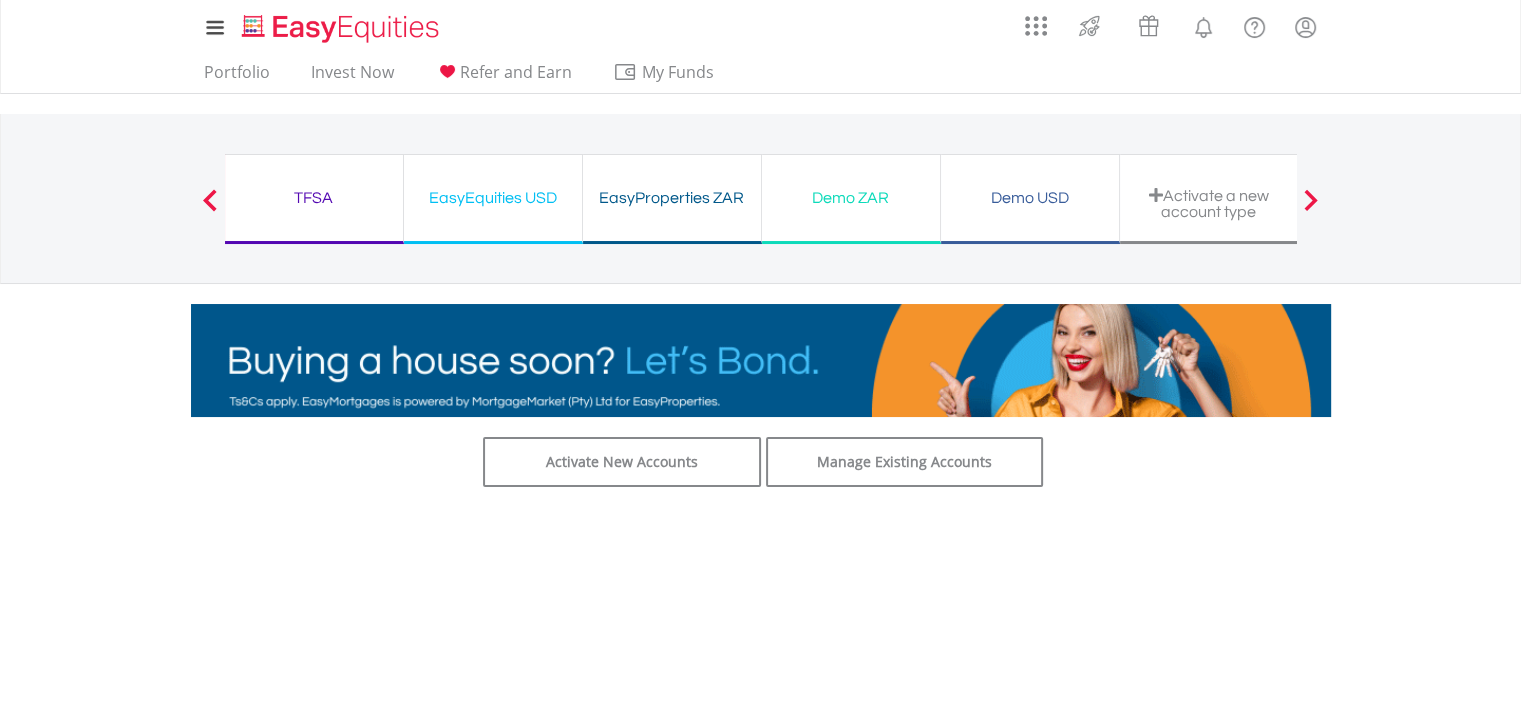 click on "Next" at bounding box center [1311, 209] 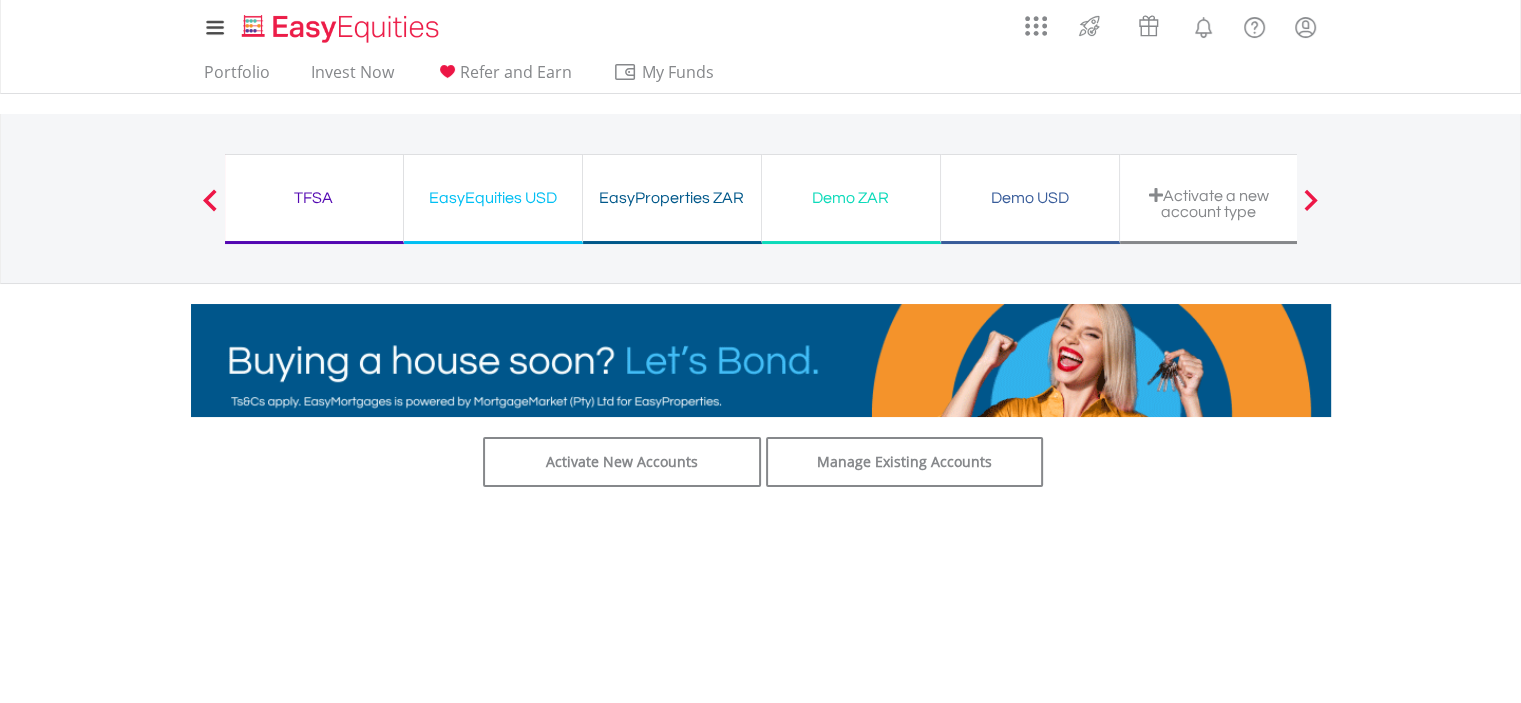 click on "Previous" at bounding box center [210, 209] 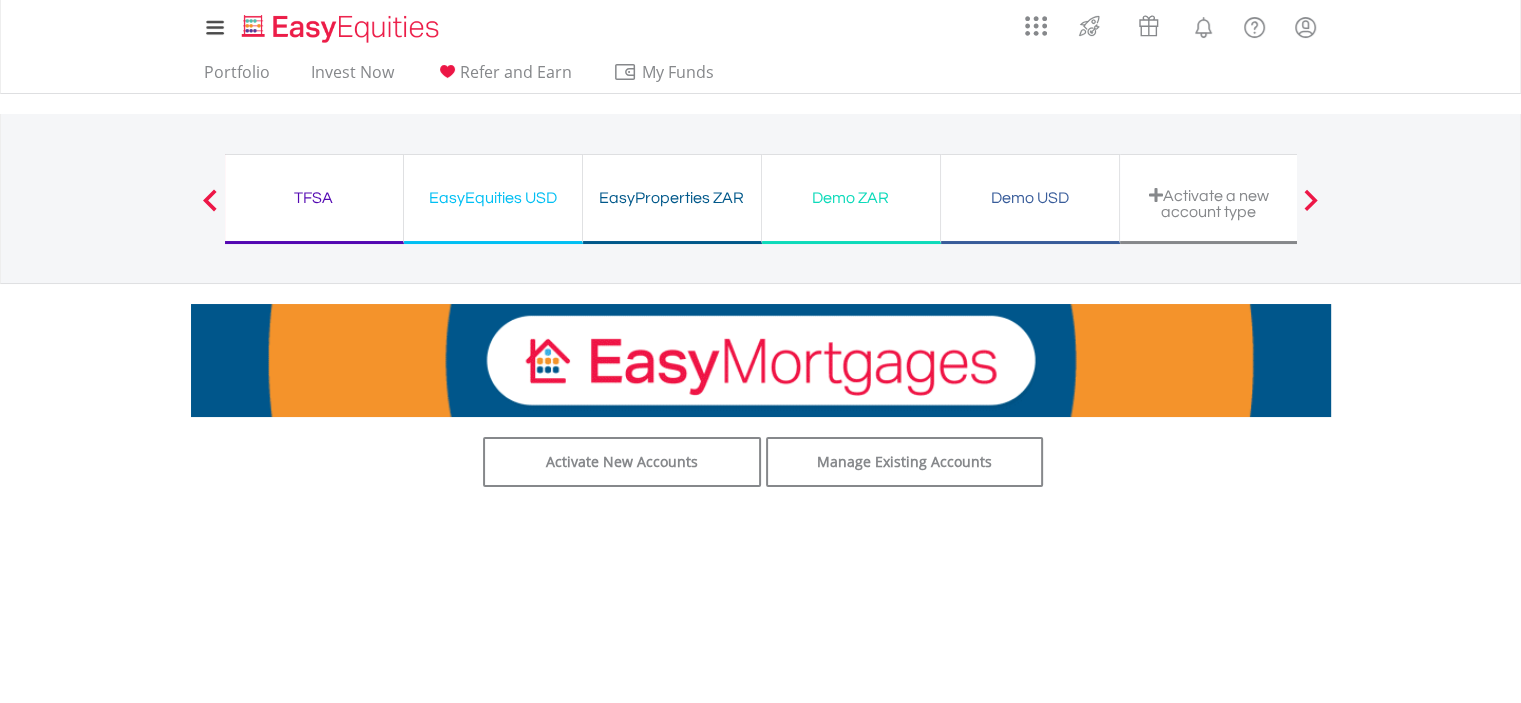 click on "Previous" at bounding box center (210, 209) 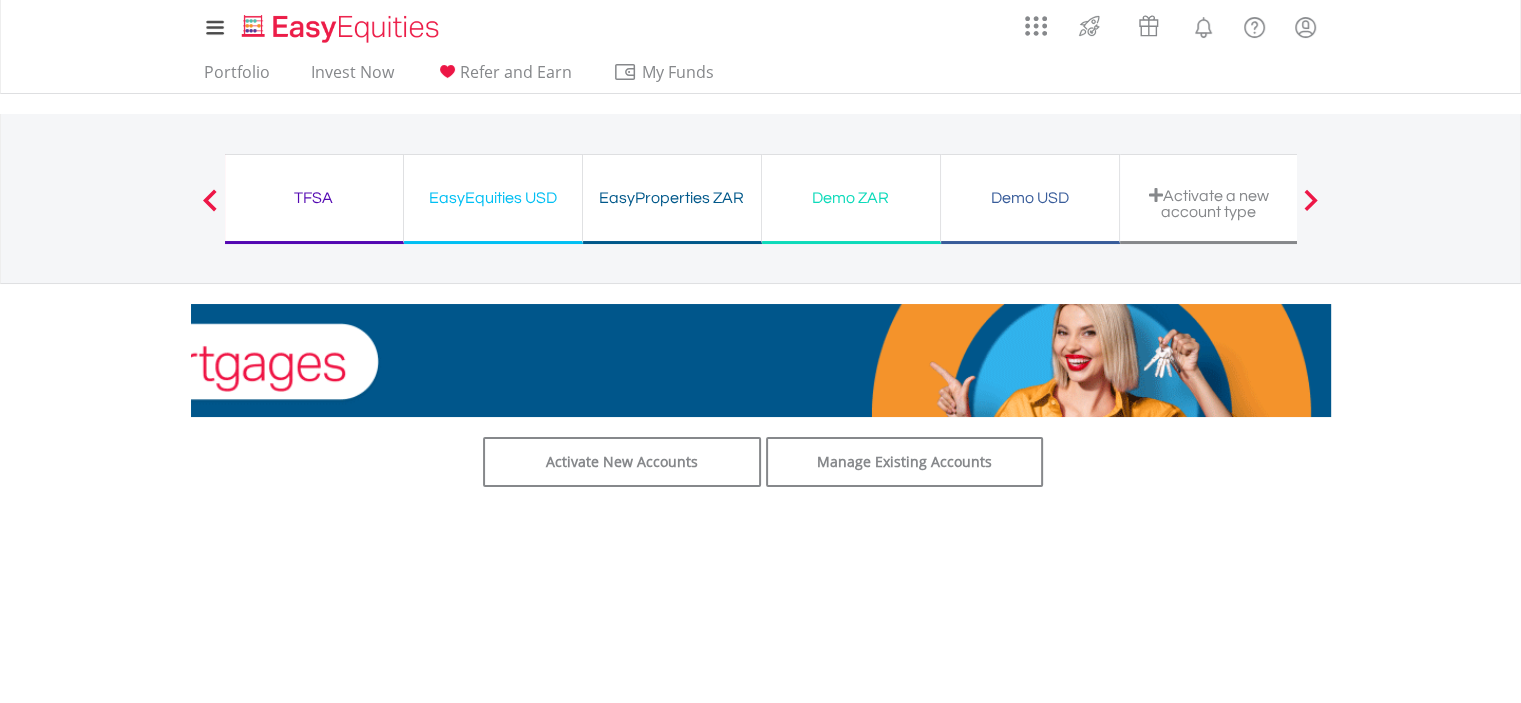 click on "Previous" at bounding box center [210, 209] 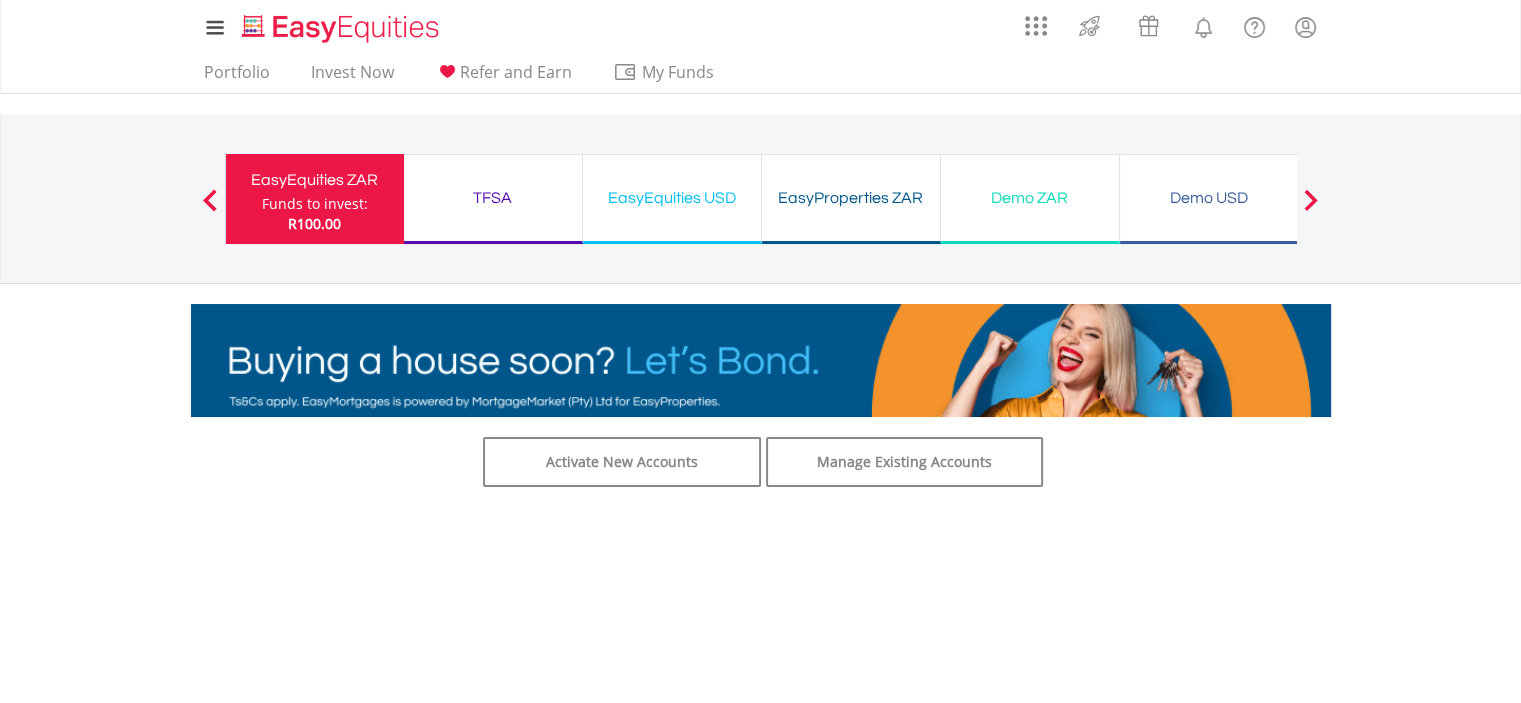 click on "Previous" at bounding box center (210, 209) 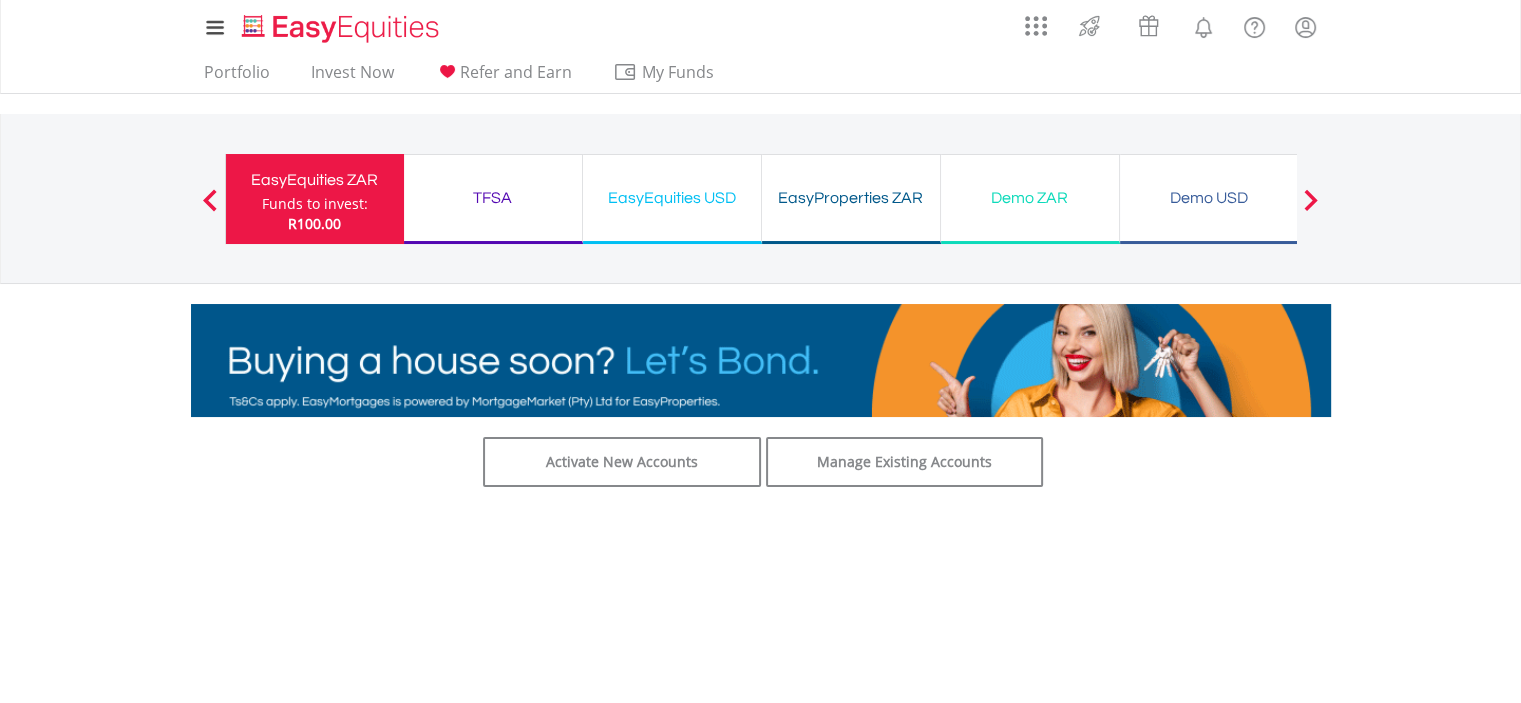 click on "Previous" at bounding box center (210, 209) 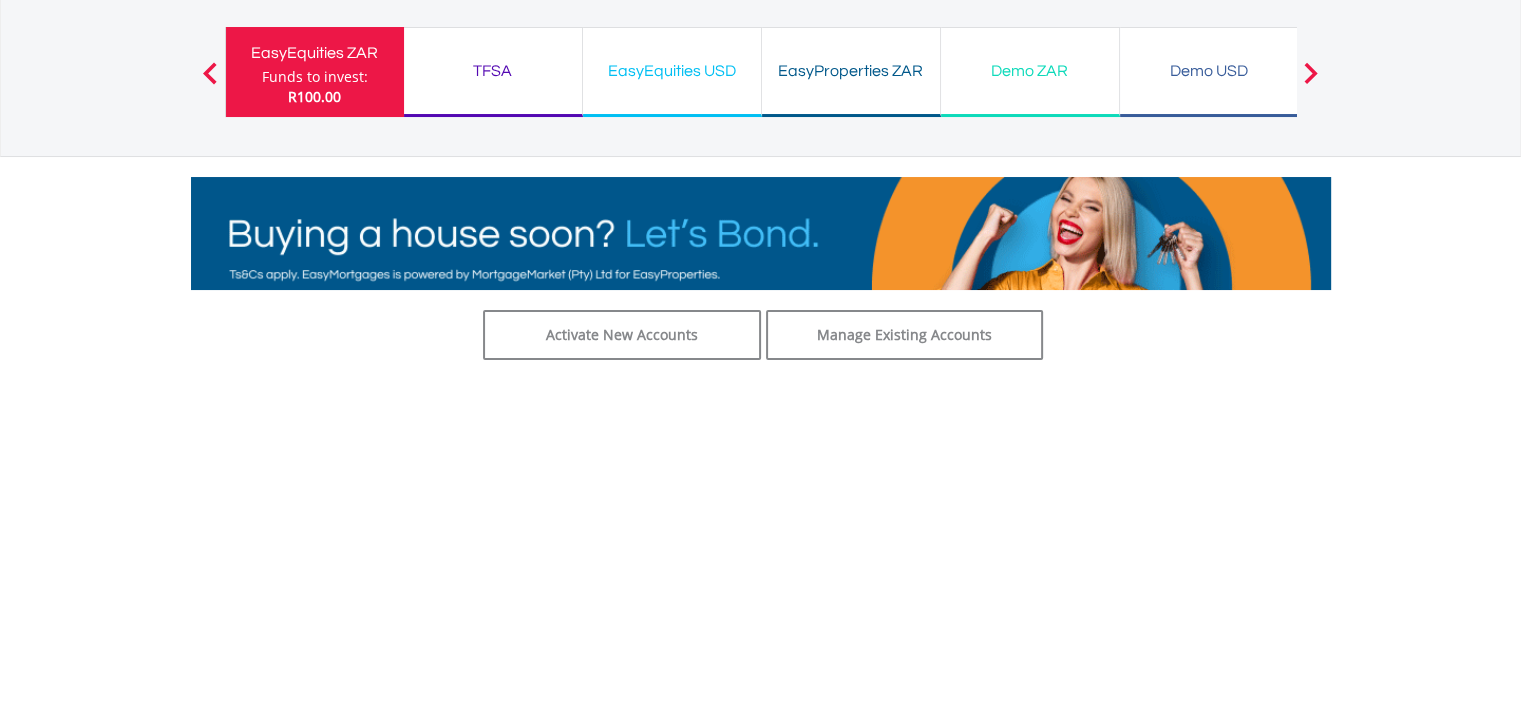 scroll, scrollTop: 0, scrollLeft: 0, axis: both 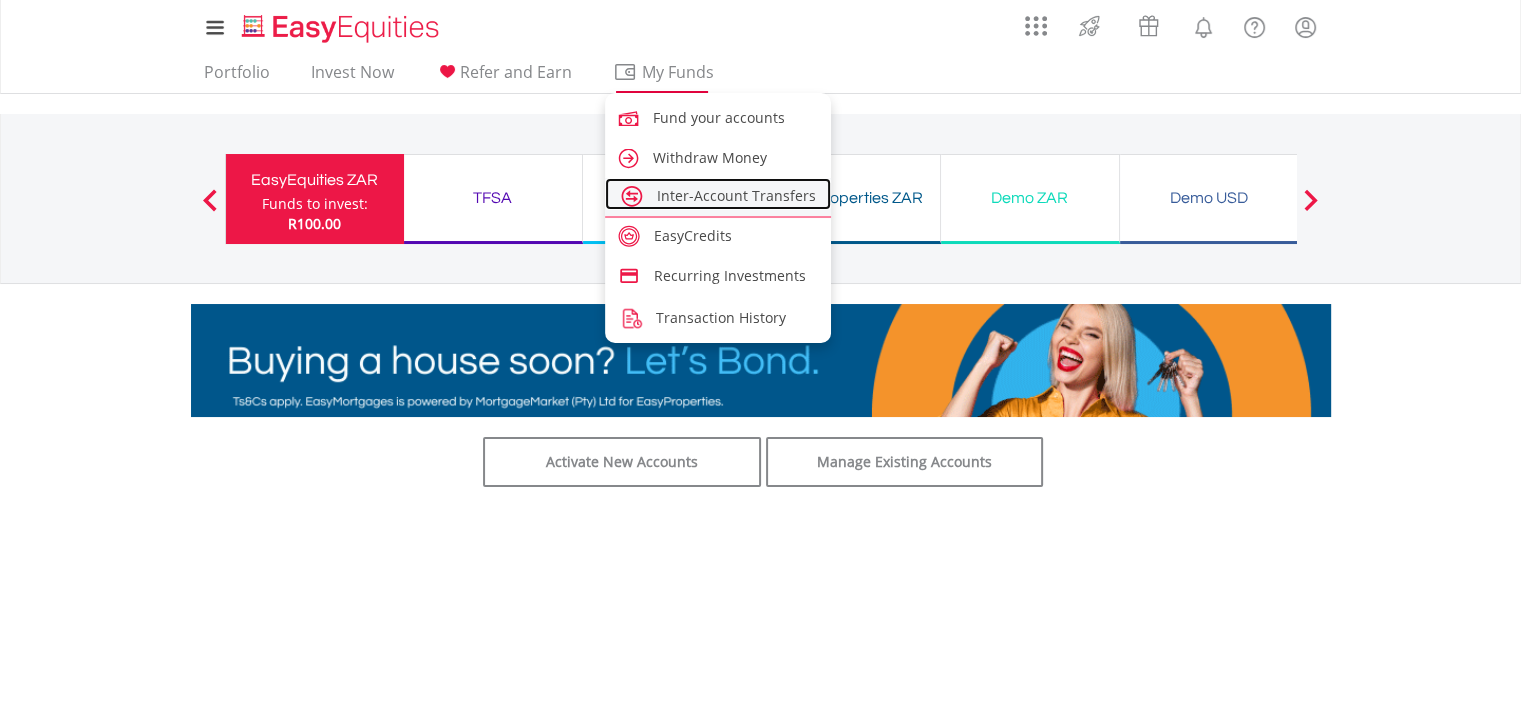 click on "Inter-Account Transfers" at bounding box center (736, 195) 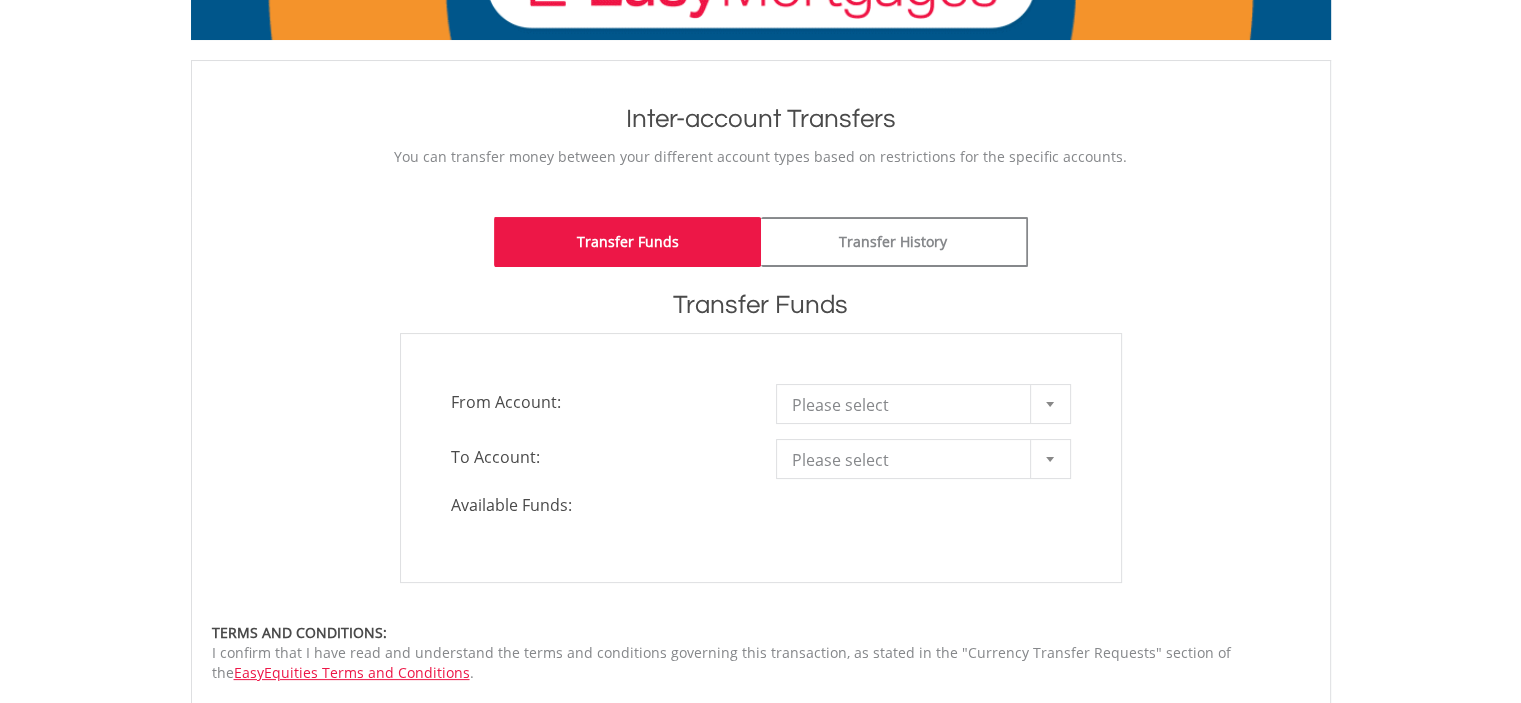 scroll, scrollTop: 200, scrollLeft: 0, axis: vertical 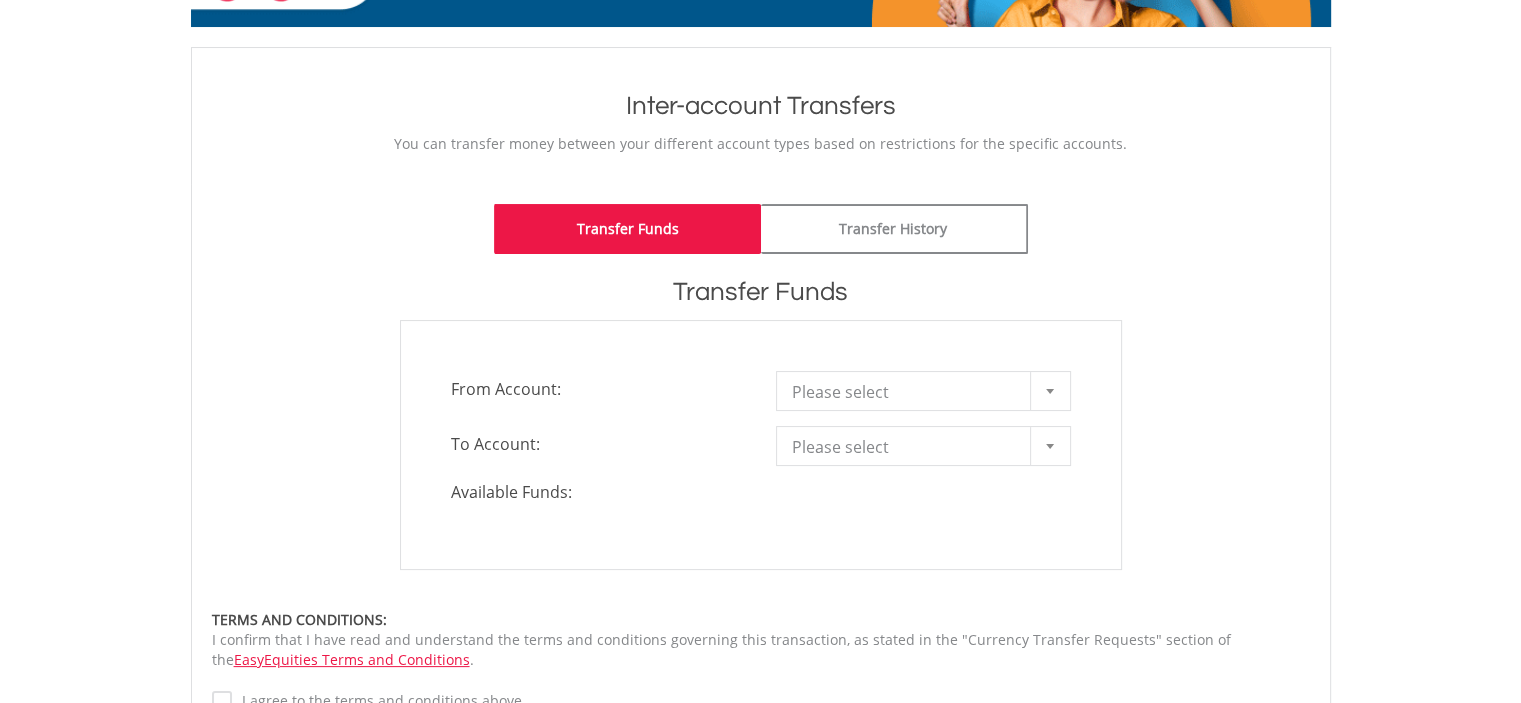 click on "**********" at bounding box center [761, 445] 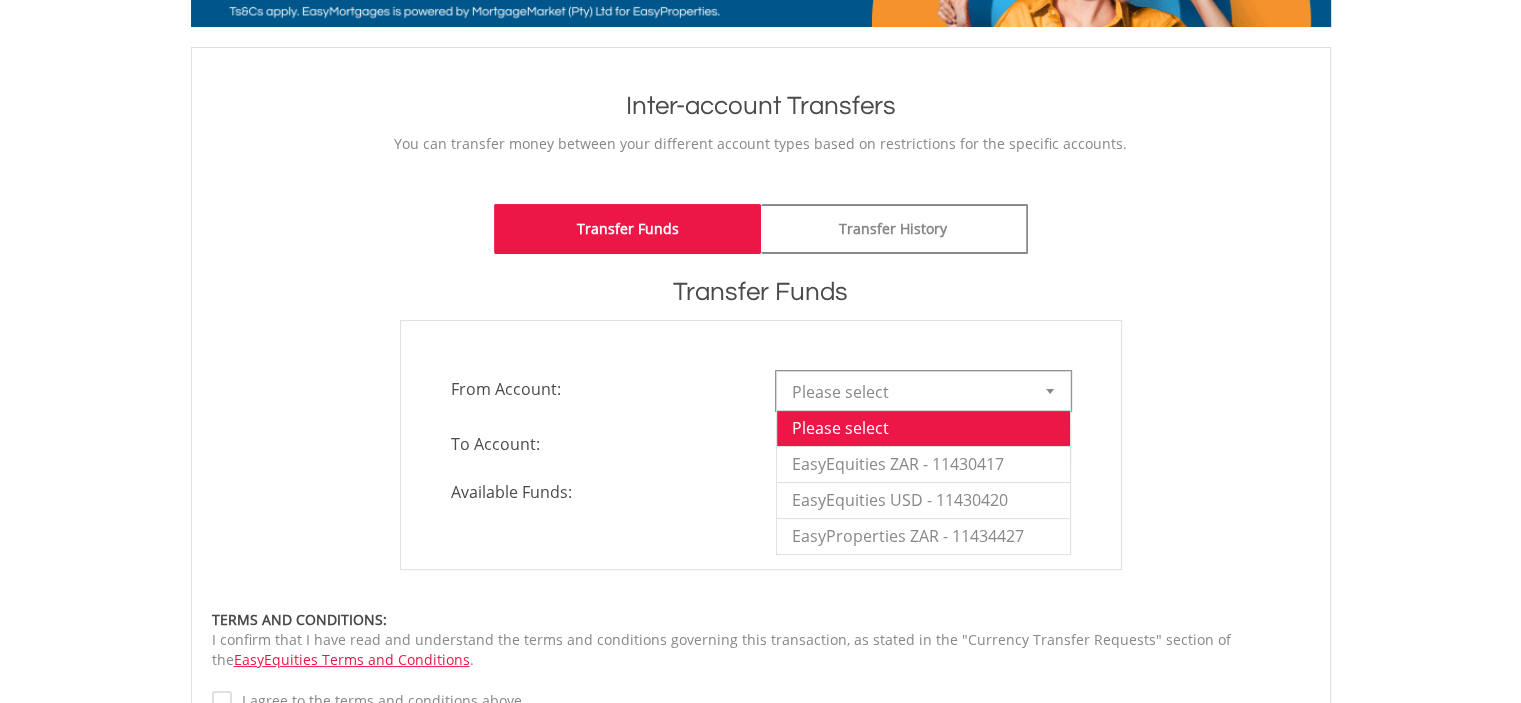 click on "Please select" at bounding box center [908, 392] 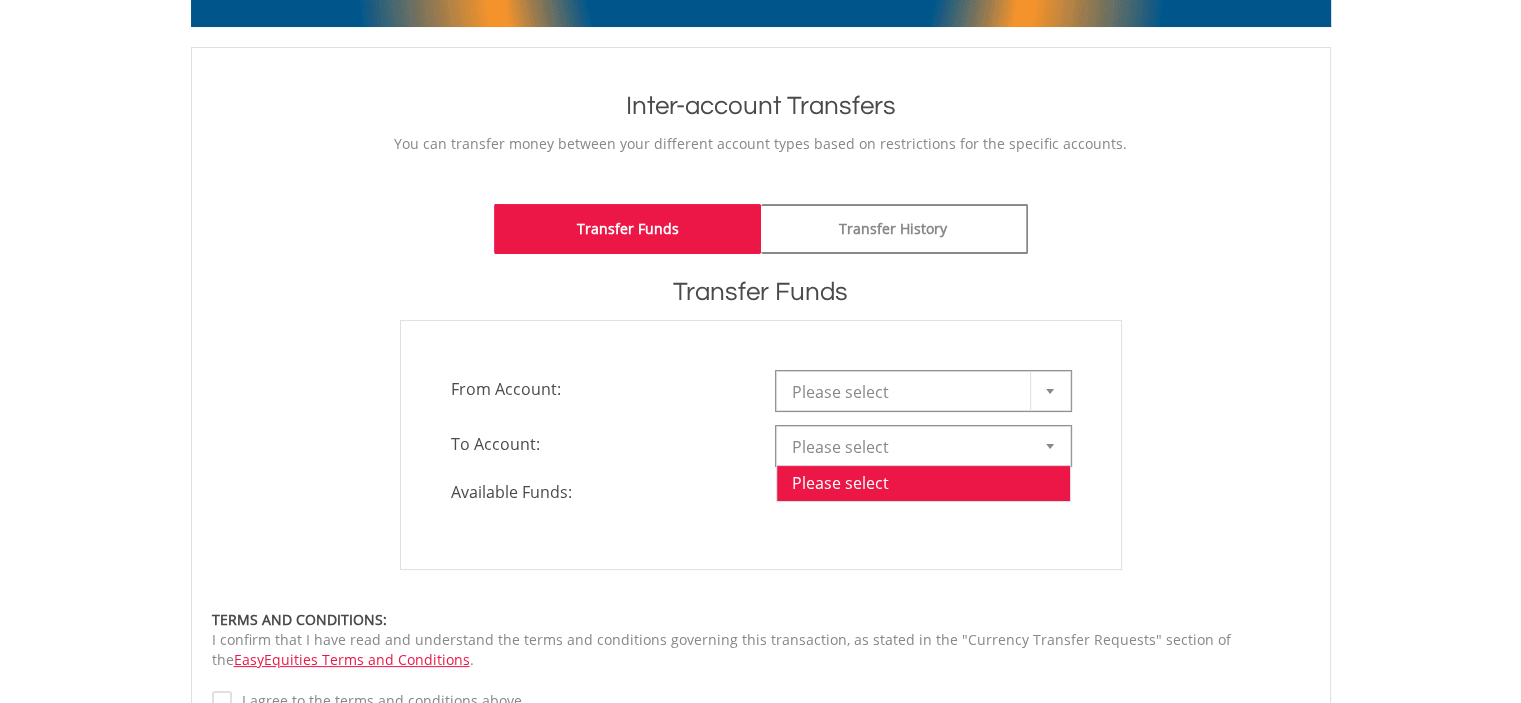 click on "Please select" at bounding box center [908, 447] 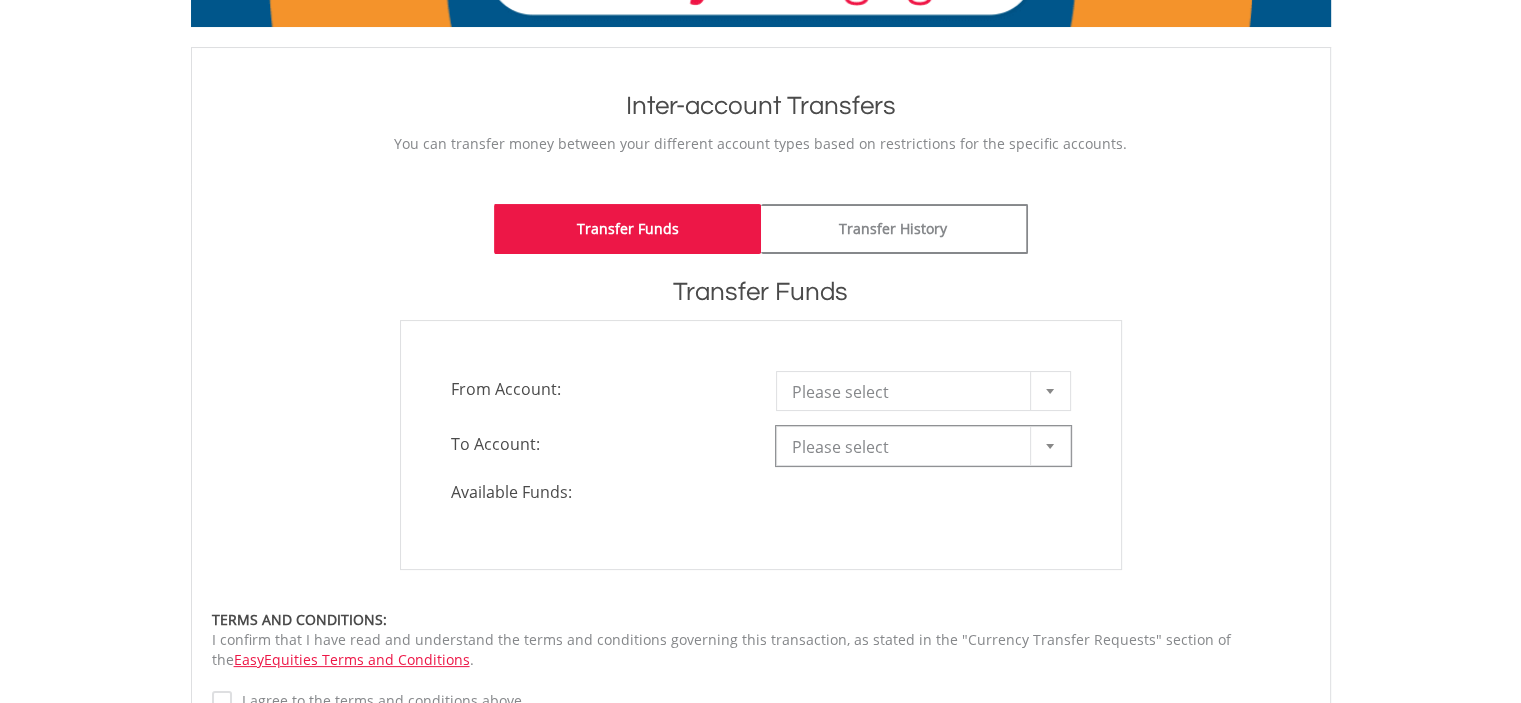 click on "Please select" at bounding box center [908, 447] 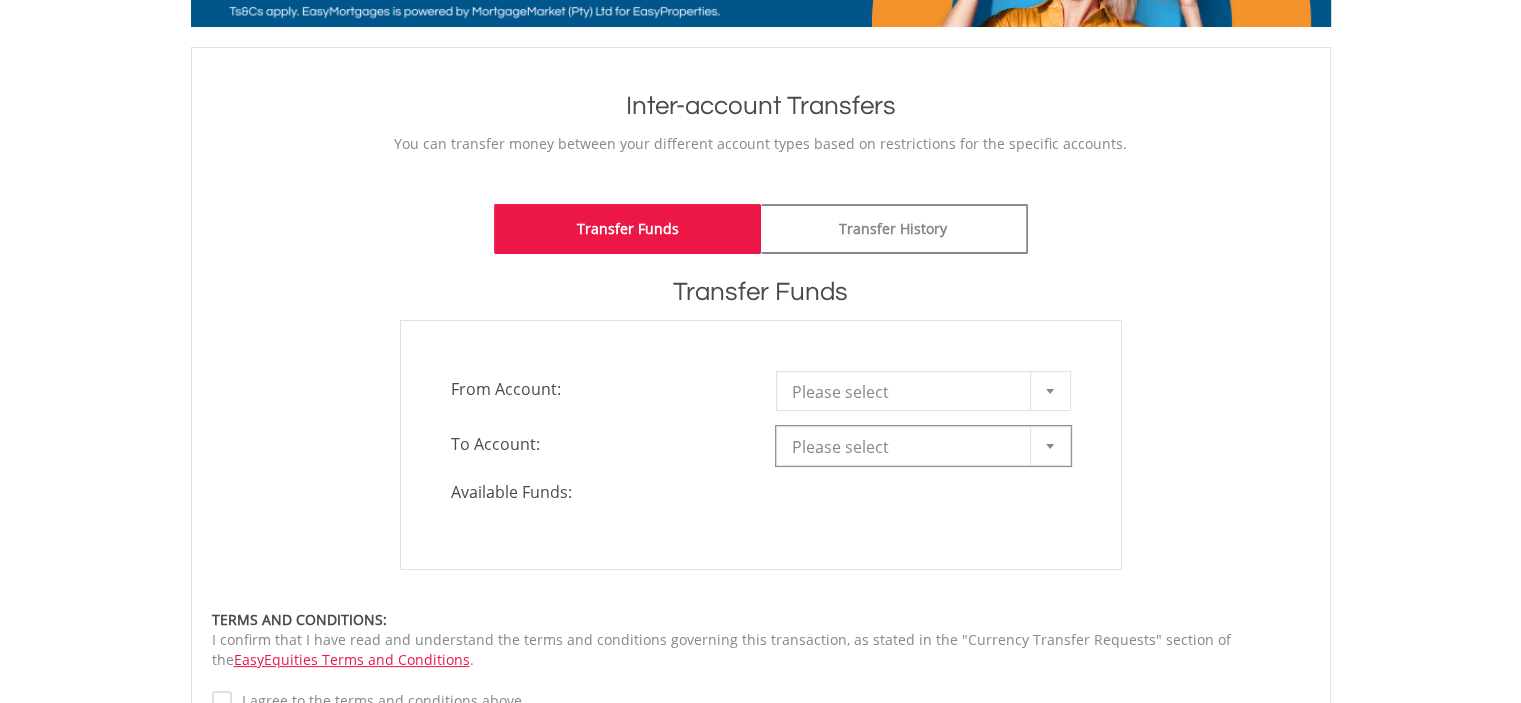 click on "Please select" at bounding box center [908, 392] 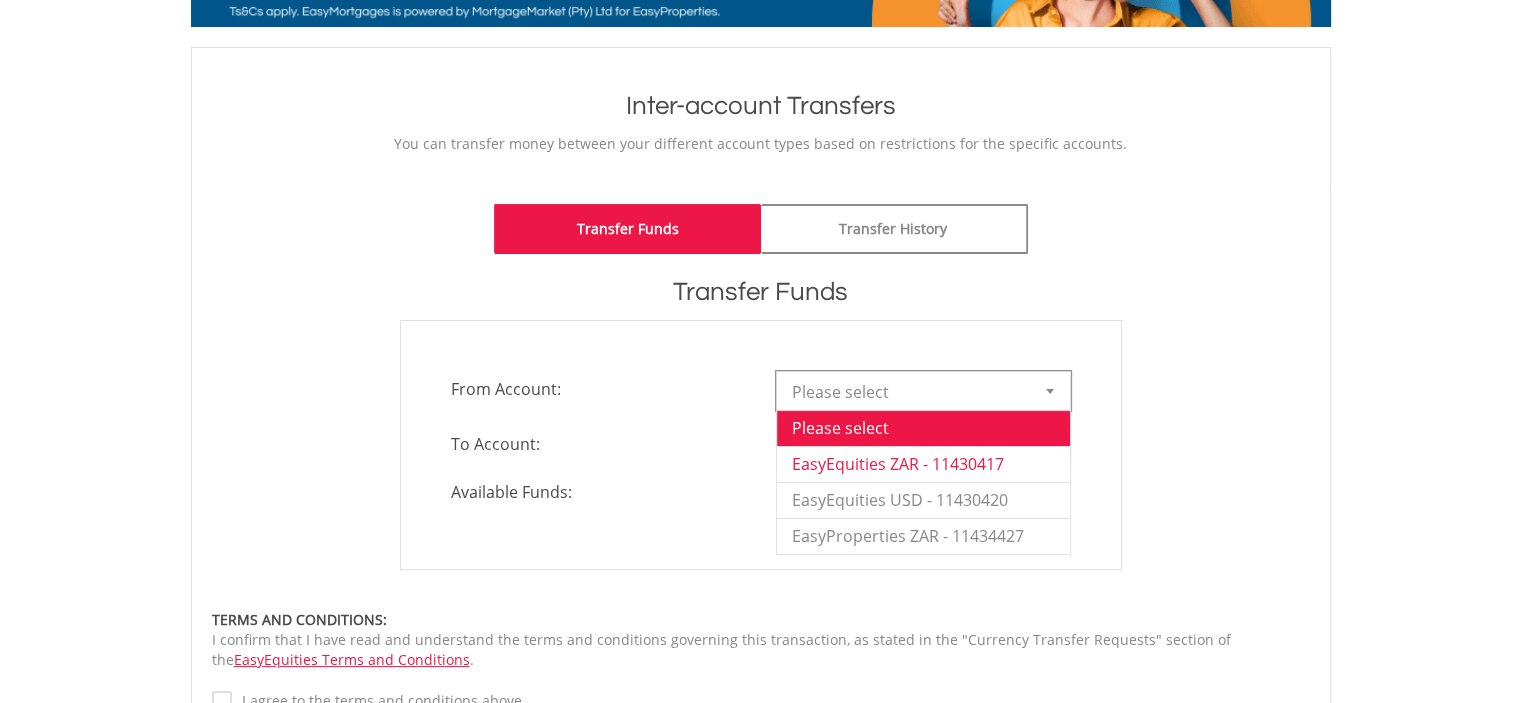 click on "EasyEquities ZAR - 11430417" at bounding box center (923, 464) 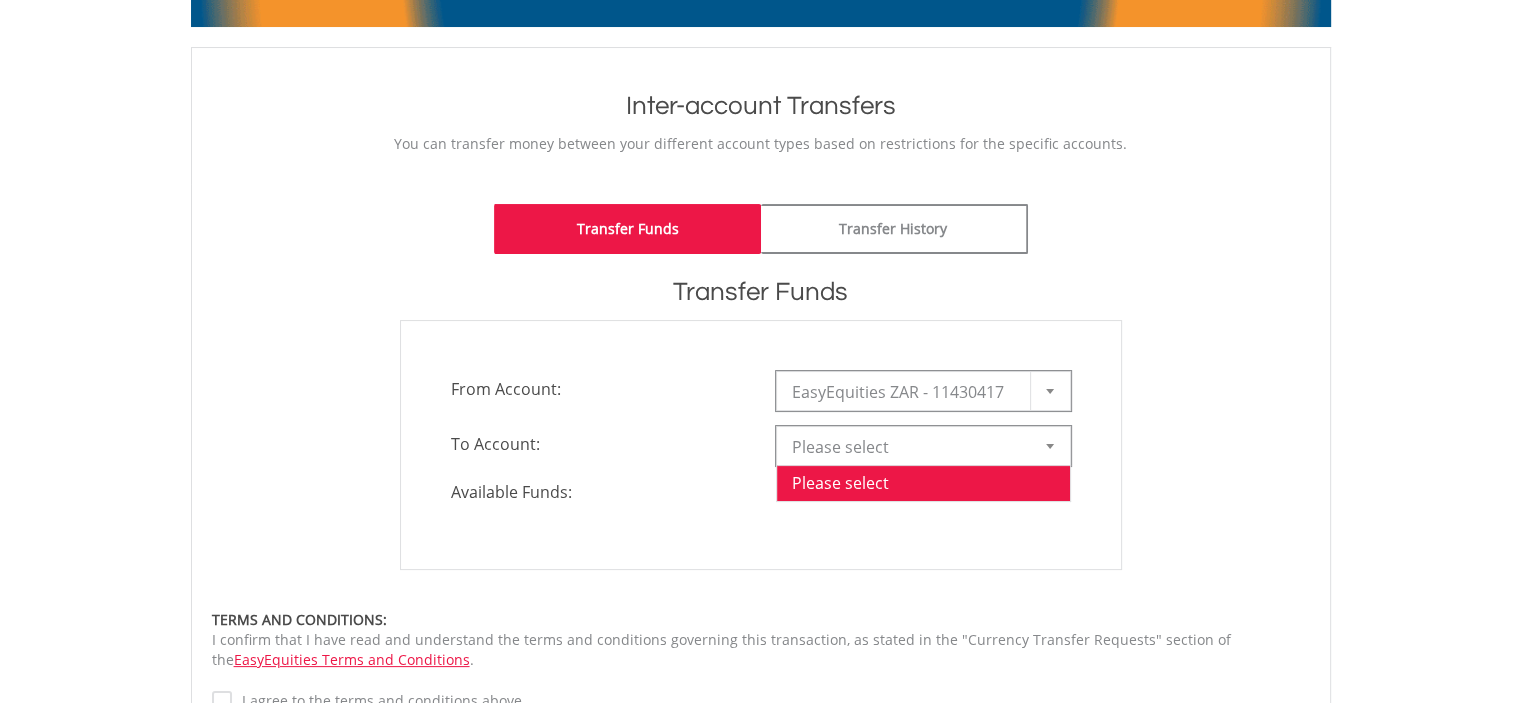 click on "Please select" at bounding box center (908, 447) 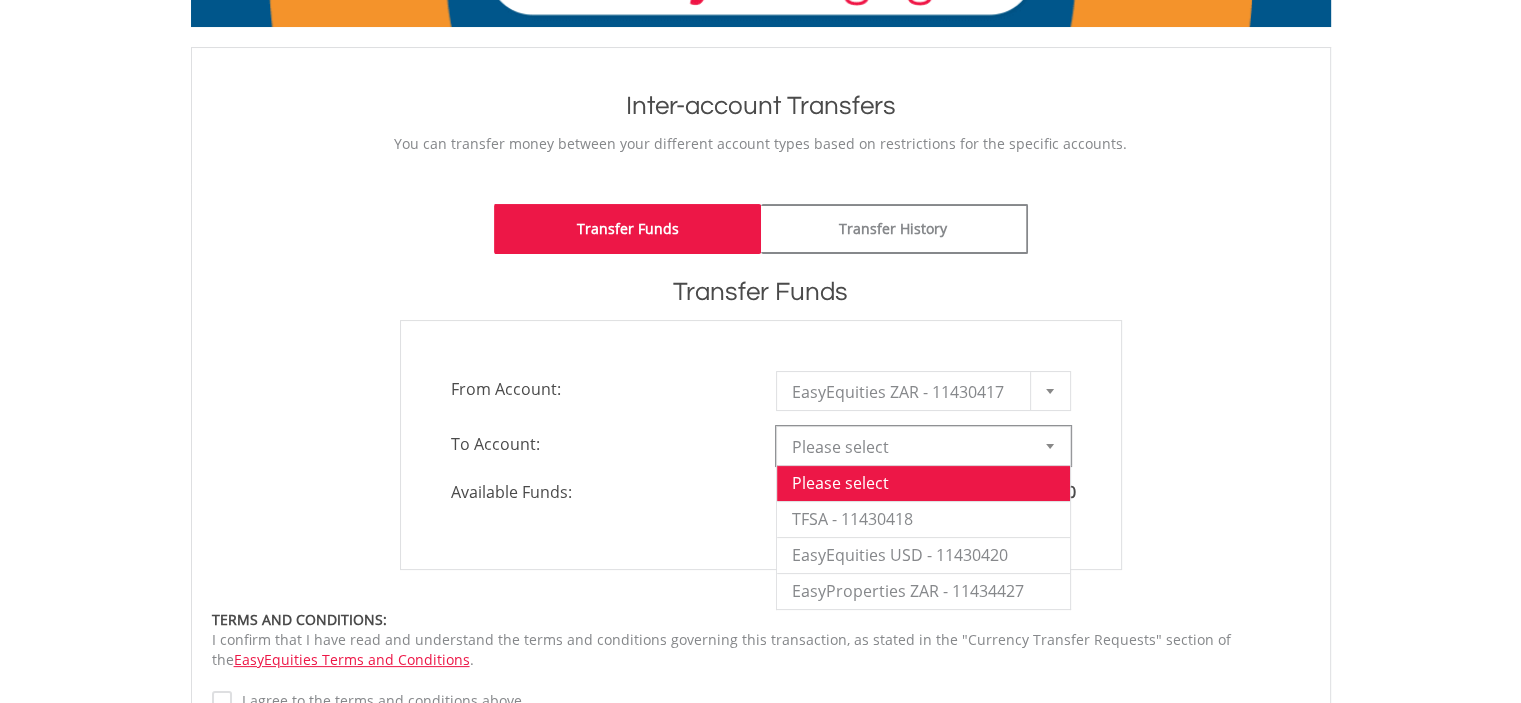 click on "Please select" at bounding box center (908, 447) 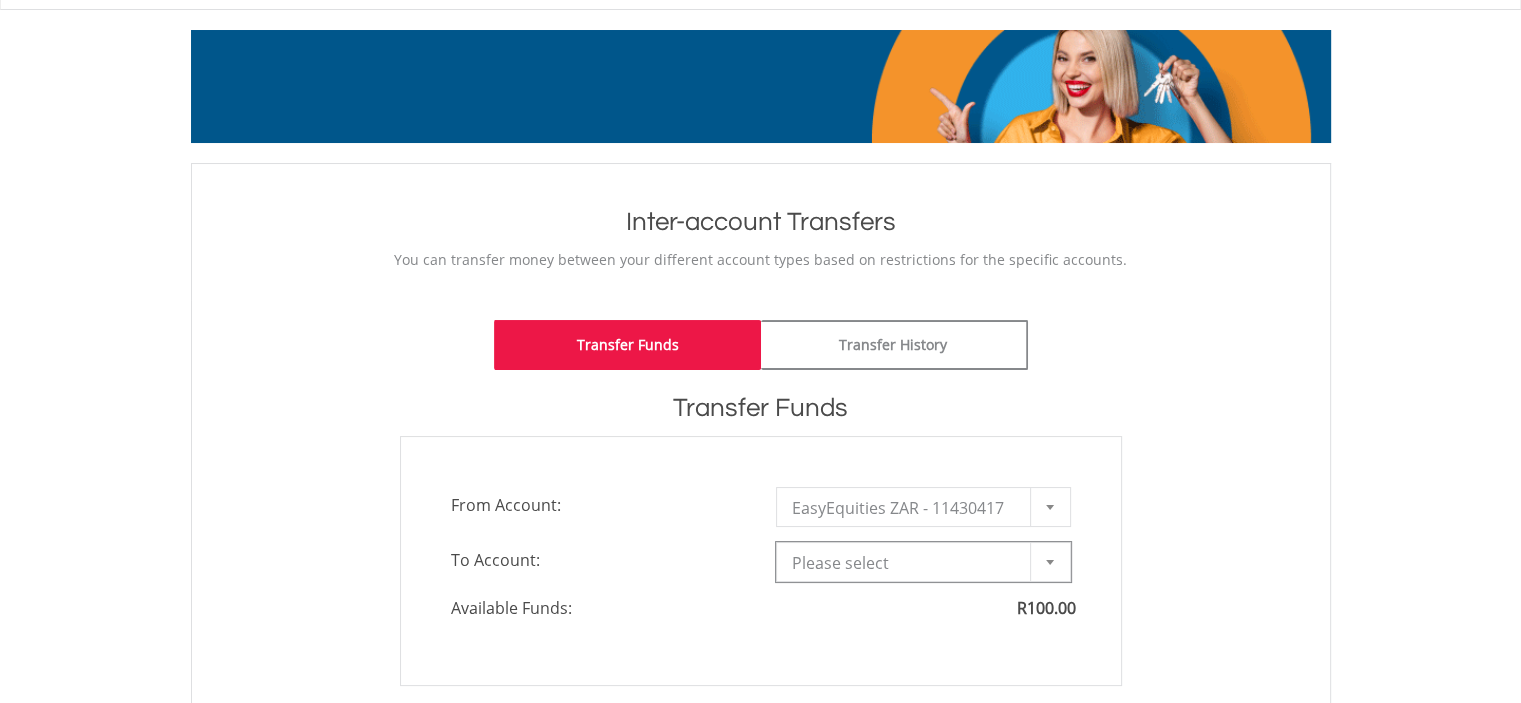 scroll, scrollTop: 0, scrollLeft: 0, axis: both 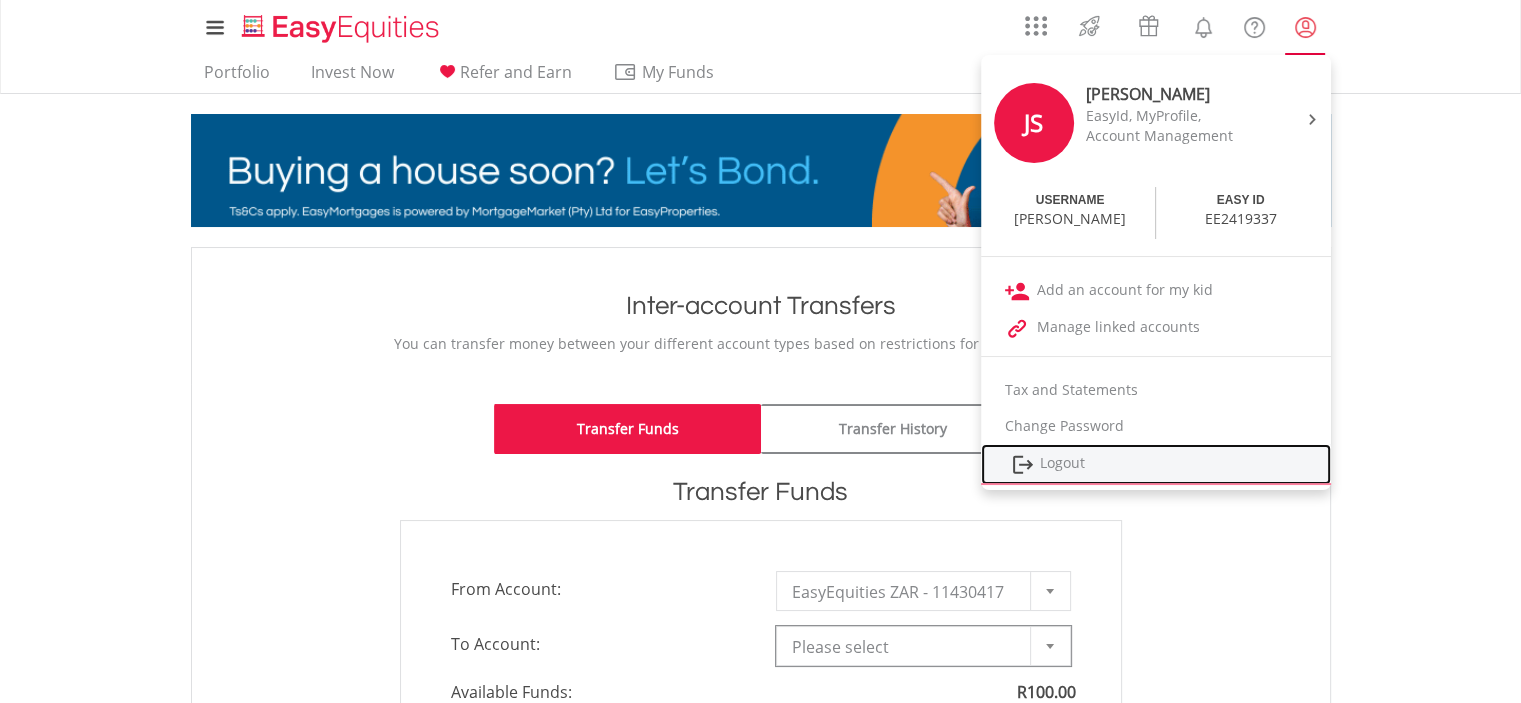 click on "Logout" at bounding box center (1156, 464) 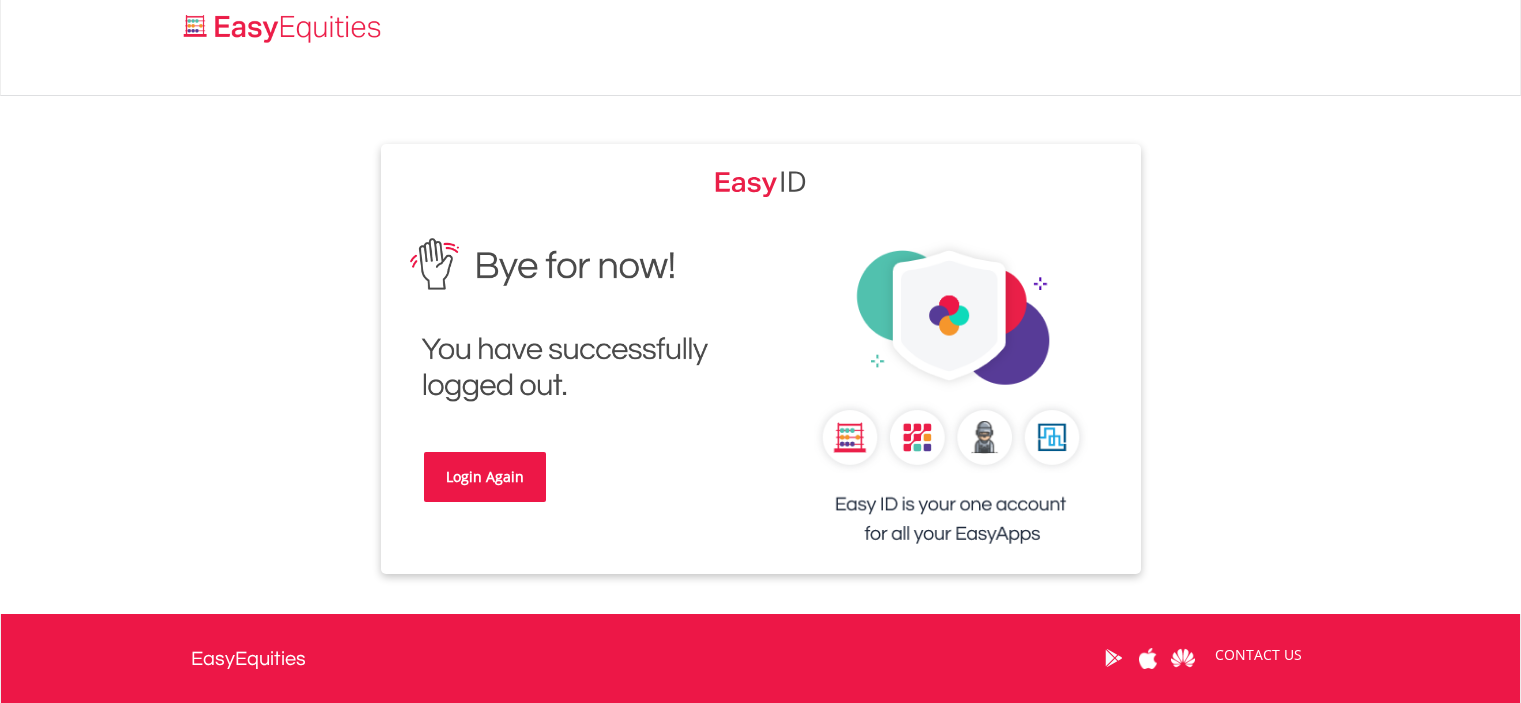 scroll, scrollTop: 0, scrollLeft: 0, axis: both 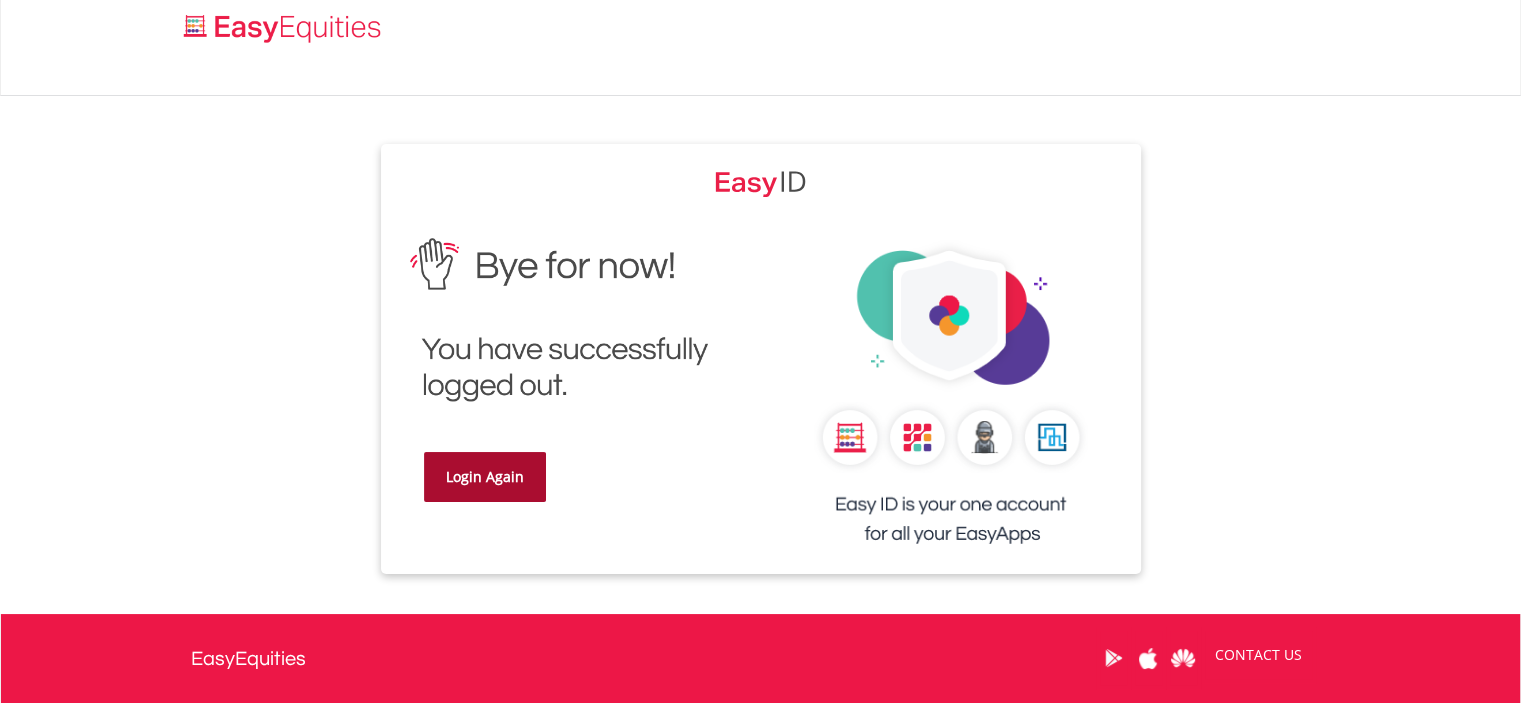 click on "Login Again" at bounding box center [485, 477] 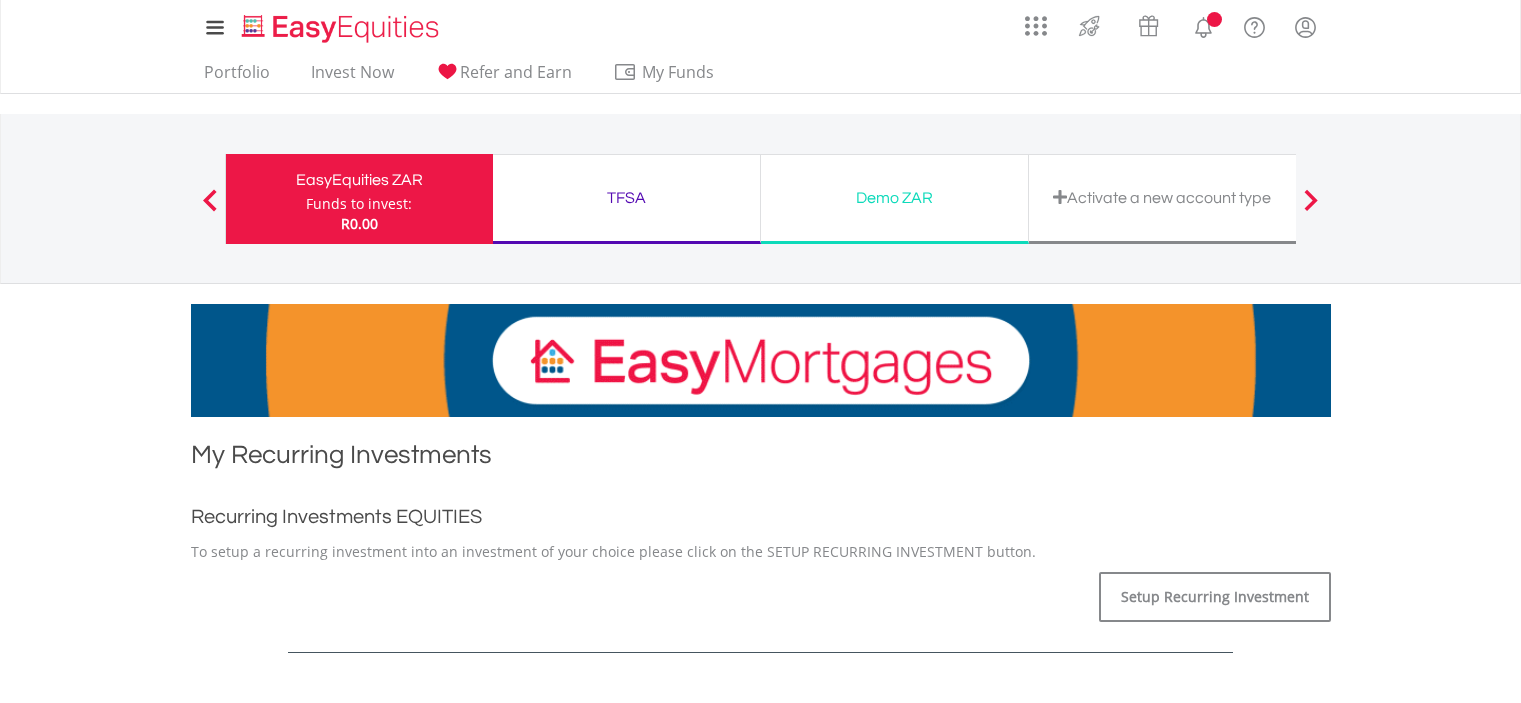 scroll, scrollTop: 0, scrollLeft: 0, axis: both 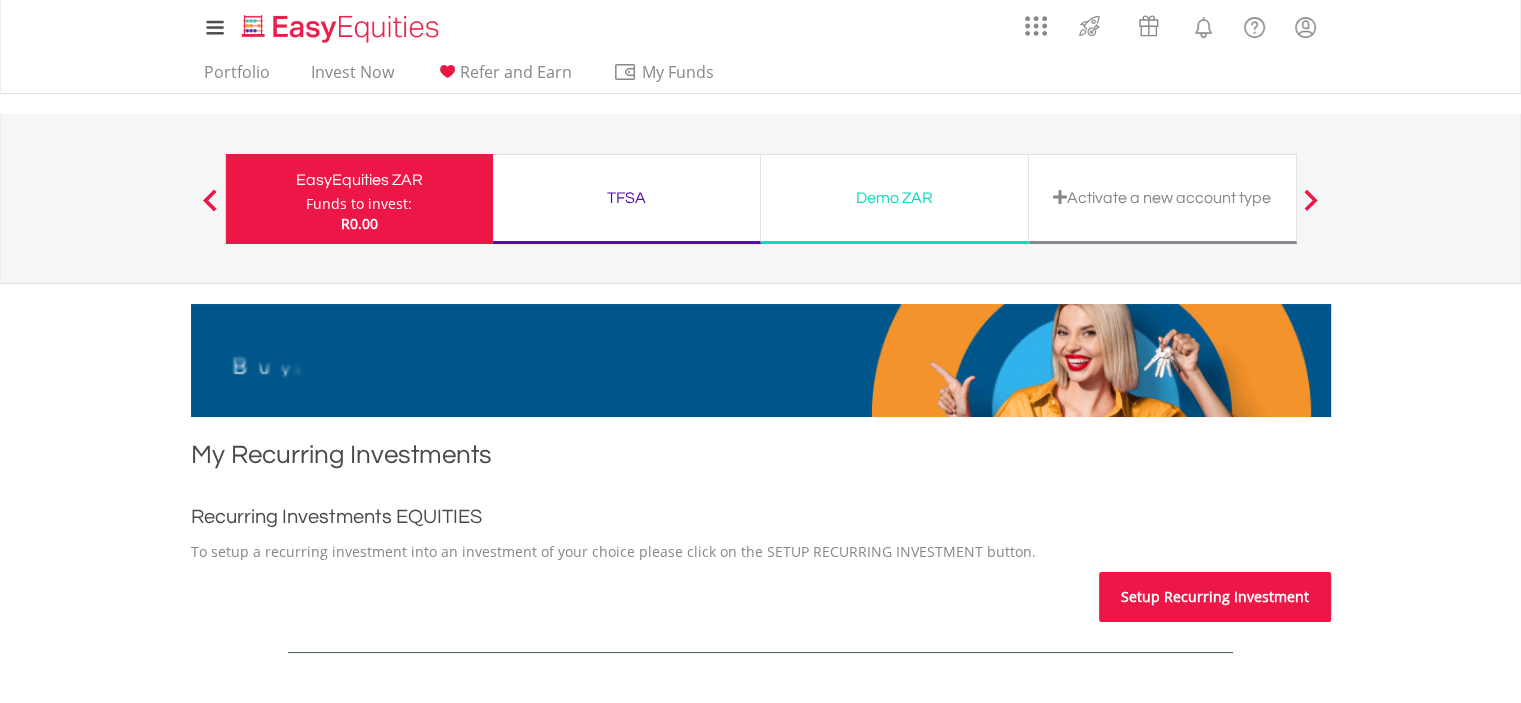 click on "Setup Recurring Investment" at bounding box center (1215, 597) 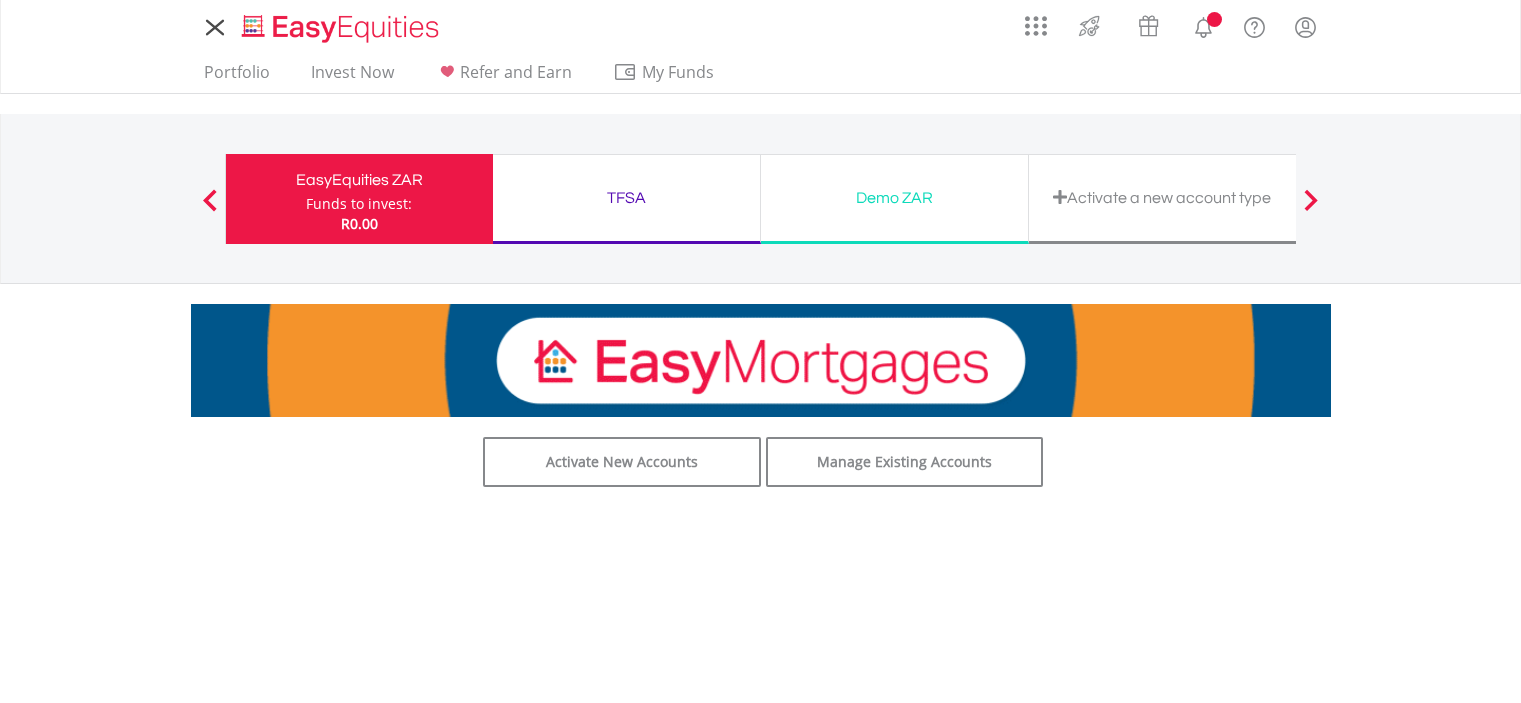 scroll, scrollTop: 0, scrollLeft: 0, axis: both 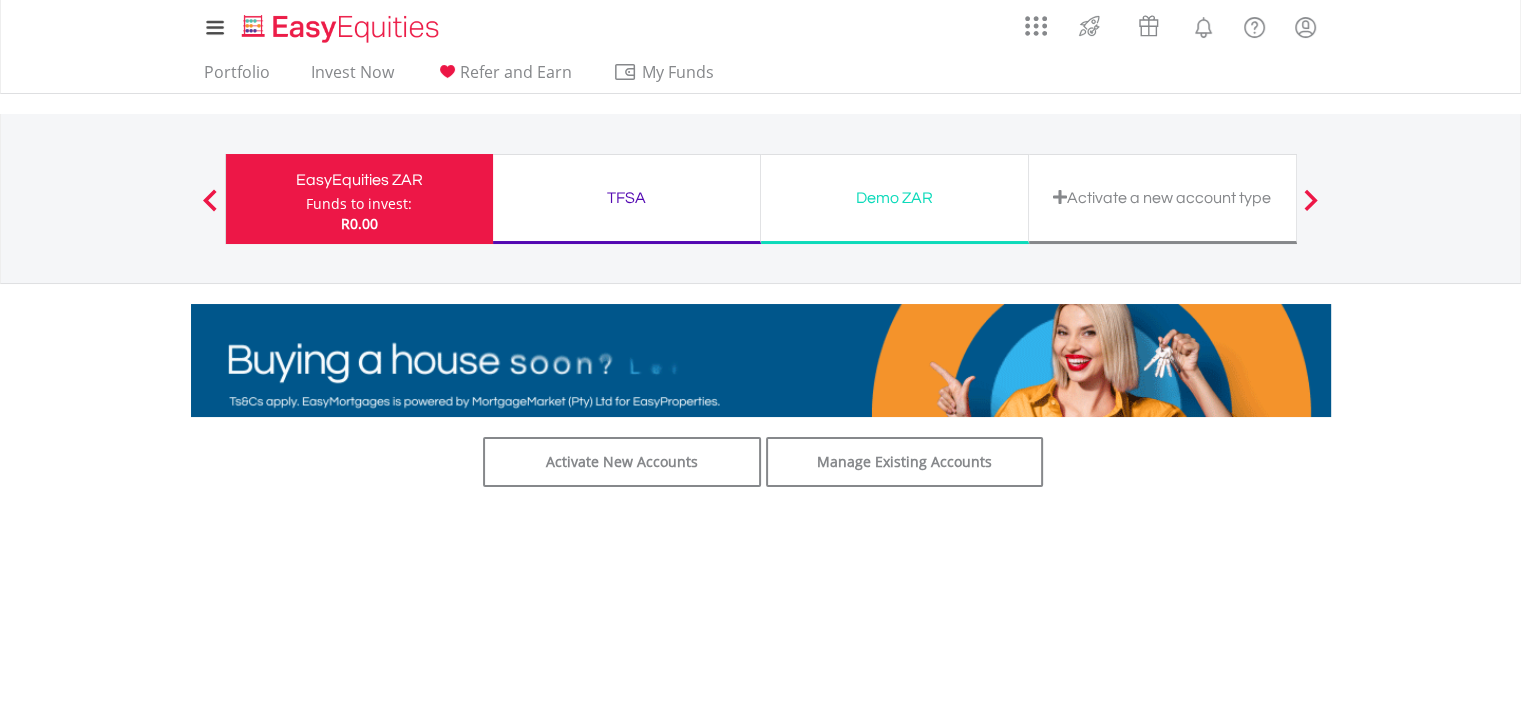 click on "Activate a new account type" at bounding box center (1162, 198) 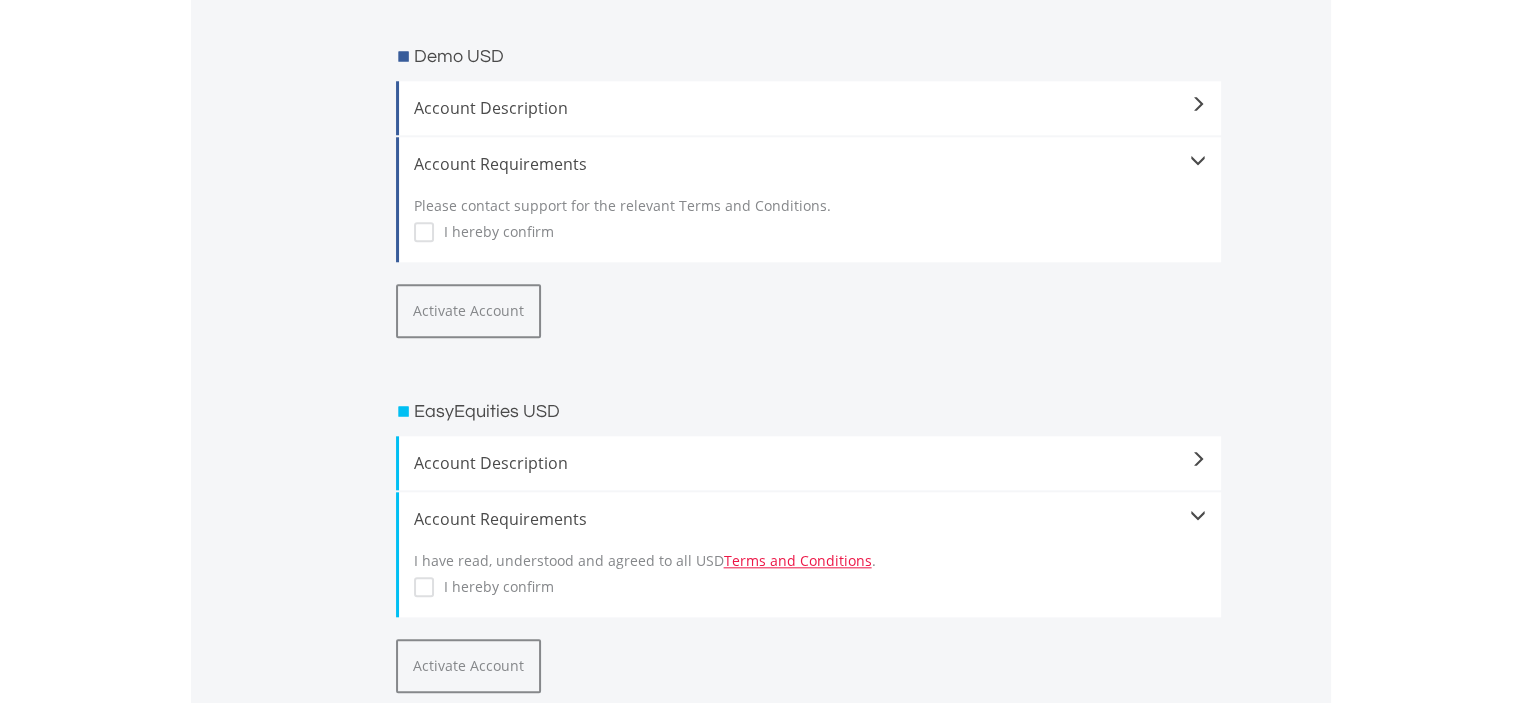 scroll, scrollTop: 1900, scrollLeft: 0, axis: vertical 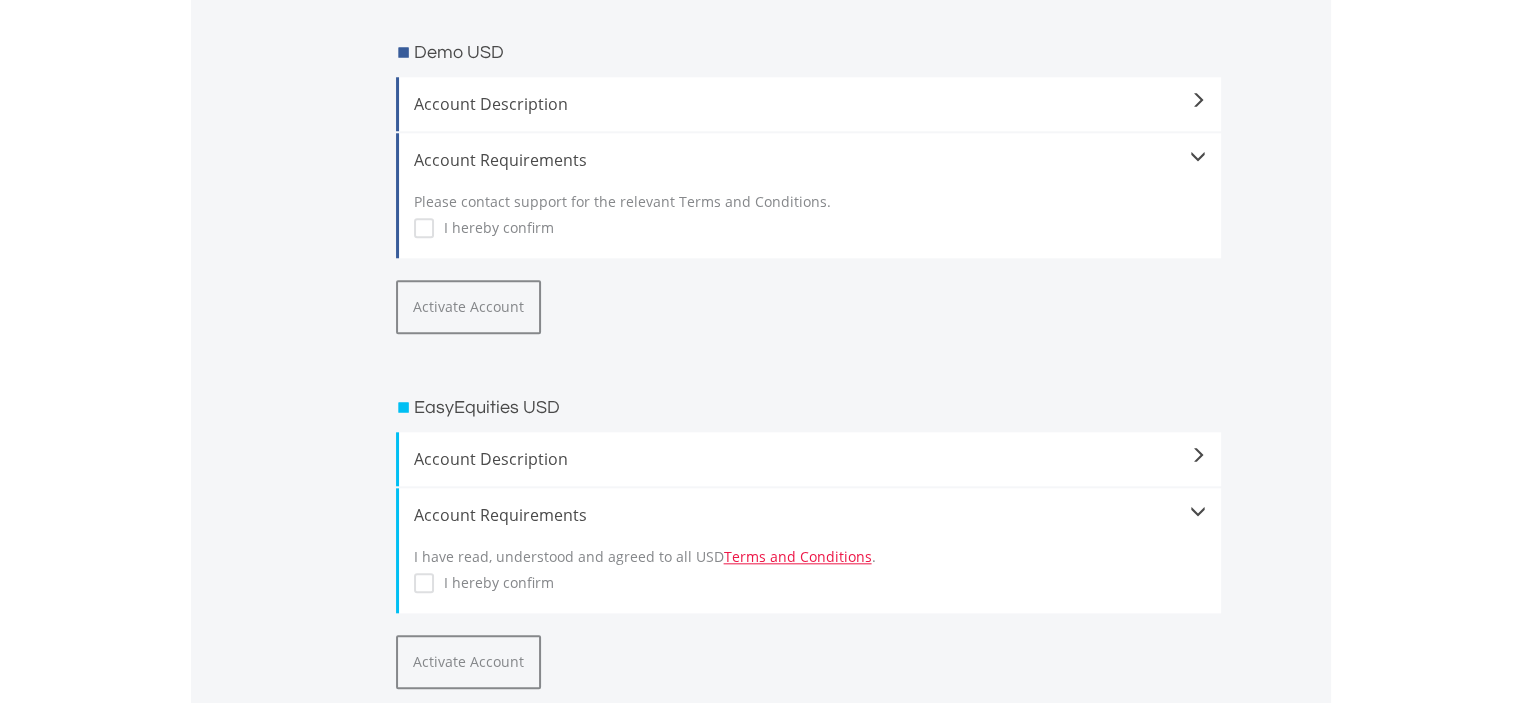 click on "I hereby confirm" at bounding box center (494, 583) 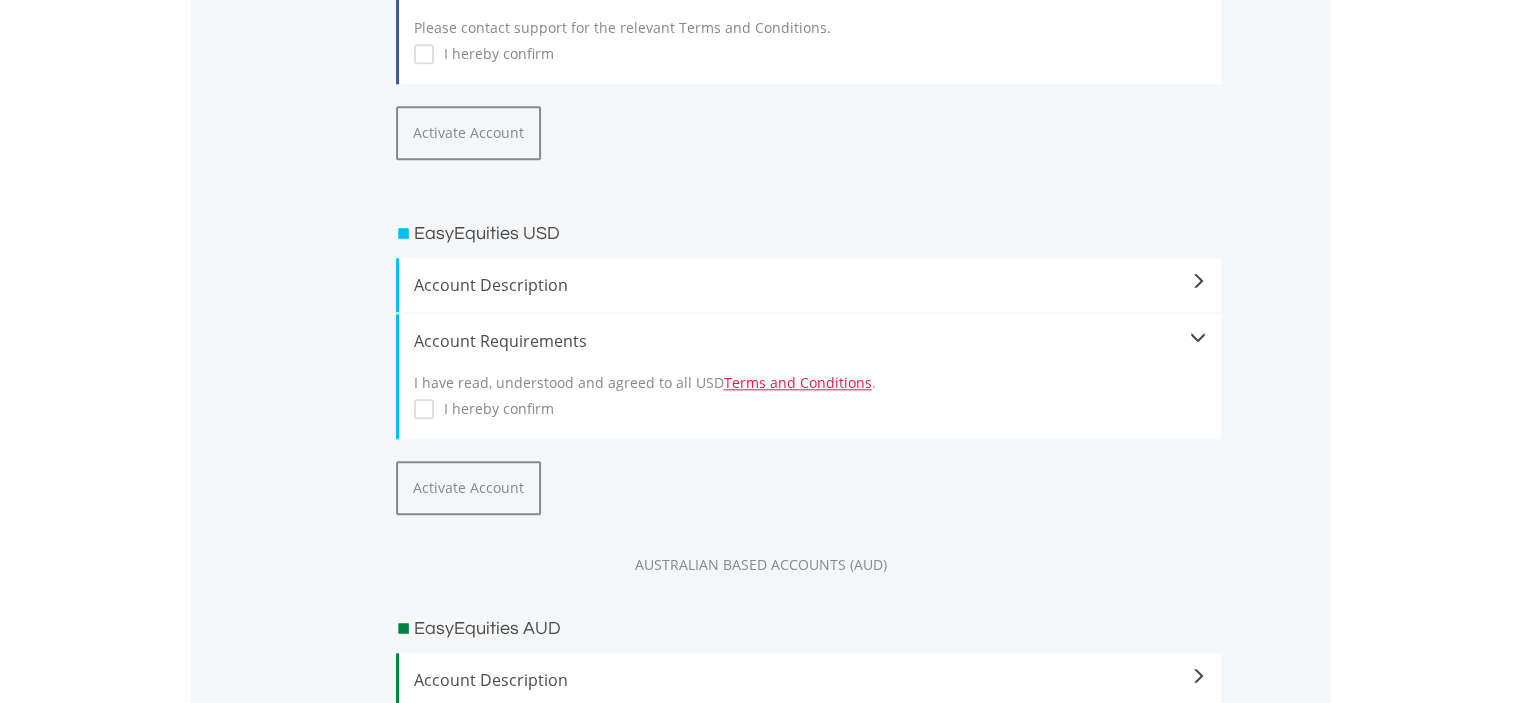 scroll, scrollTop: 2100, scrollLeft: 0, axis: vertical 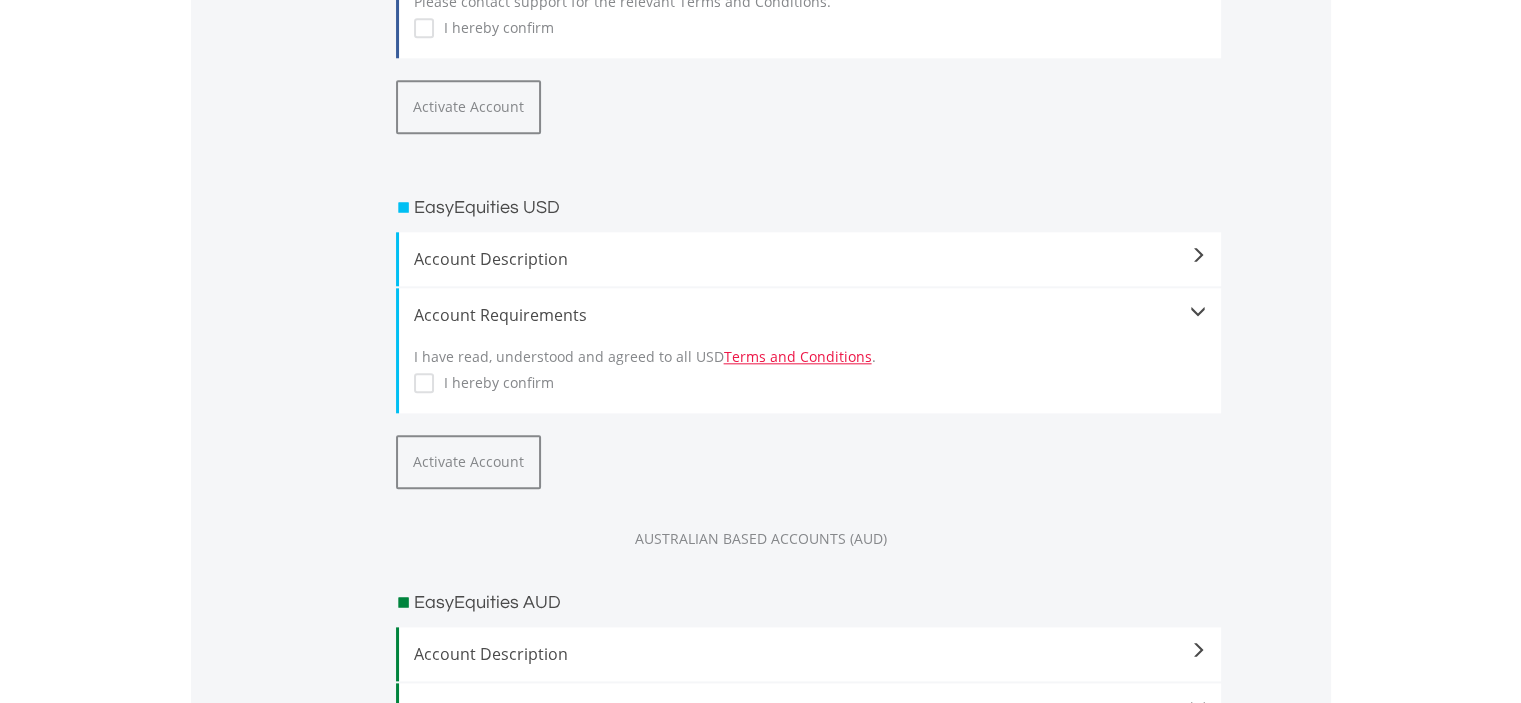 click on "Account Description" at bounding box center (810, 259) 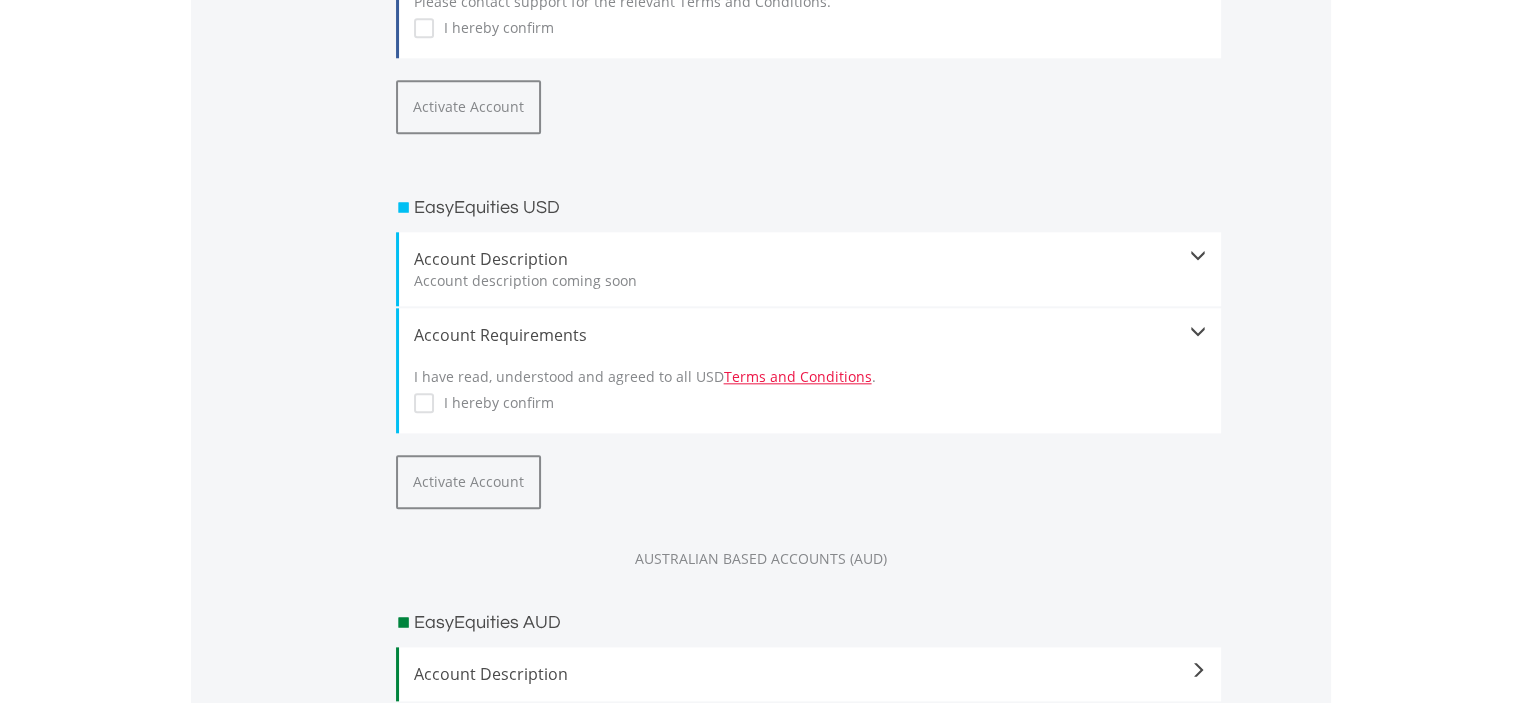 click on "Account Description" at bounding box center (810, 259) 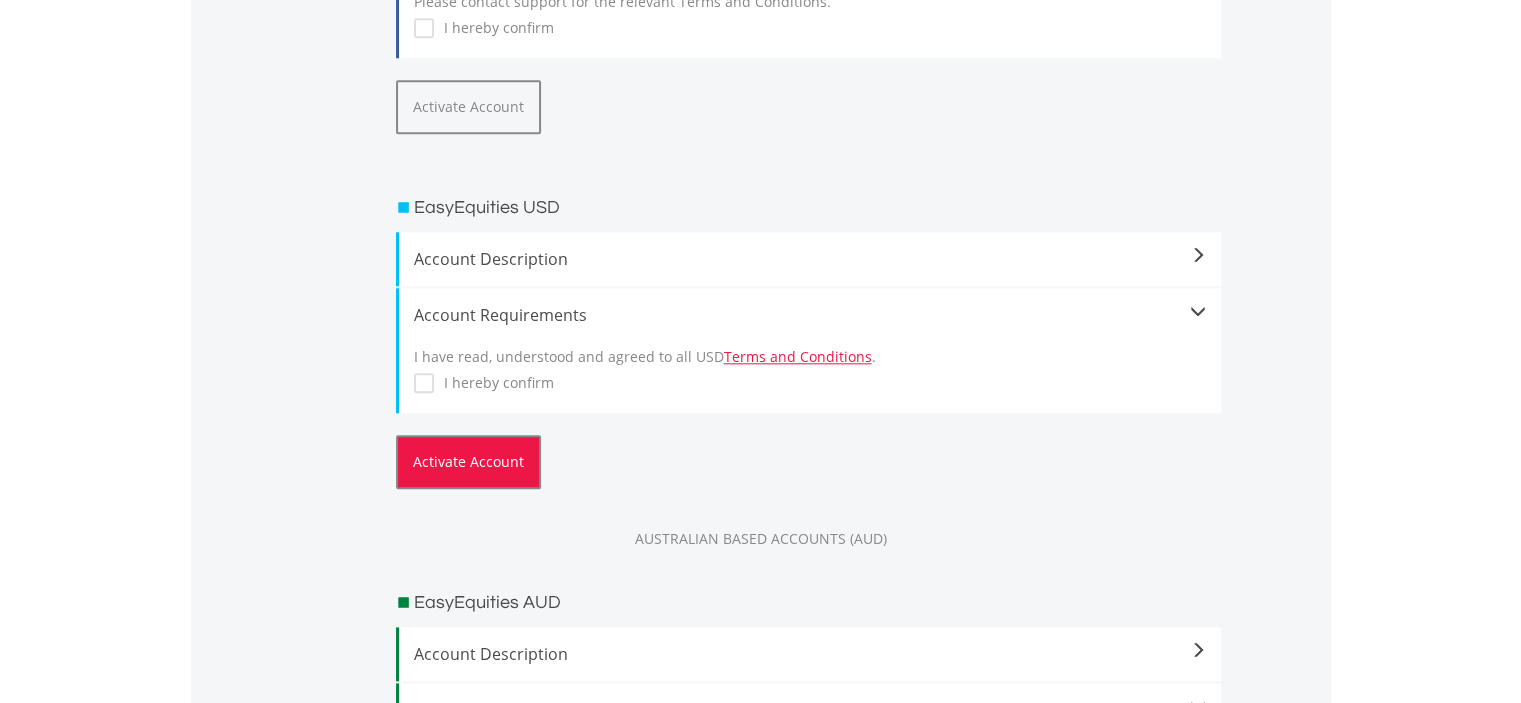 click on "Activate Account" at bounding box center [468, 462] 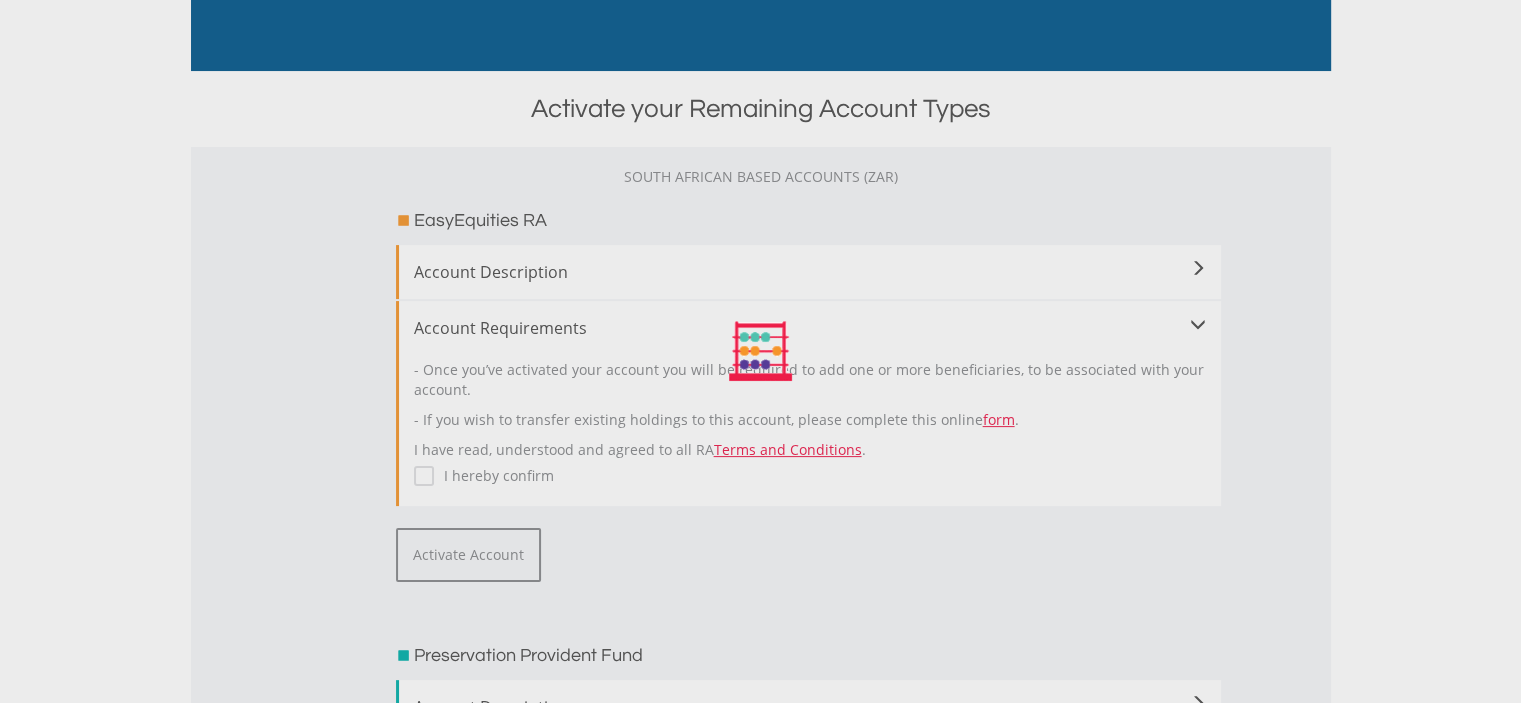 scroll, scrollTop: 700, scrollLeft: 0, axis: vertical 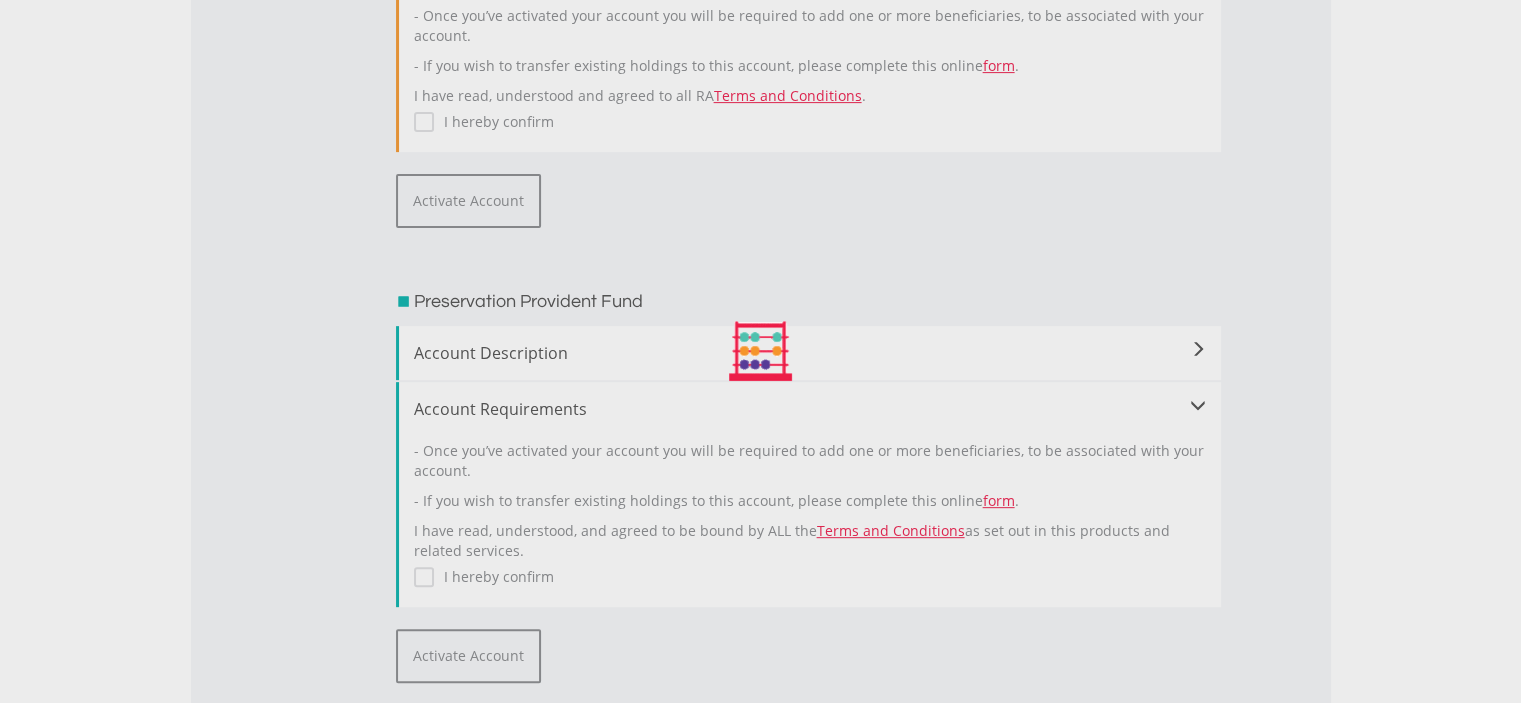 click at bounding box center (760, 351) 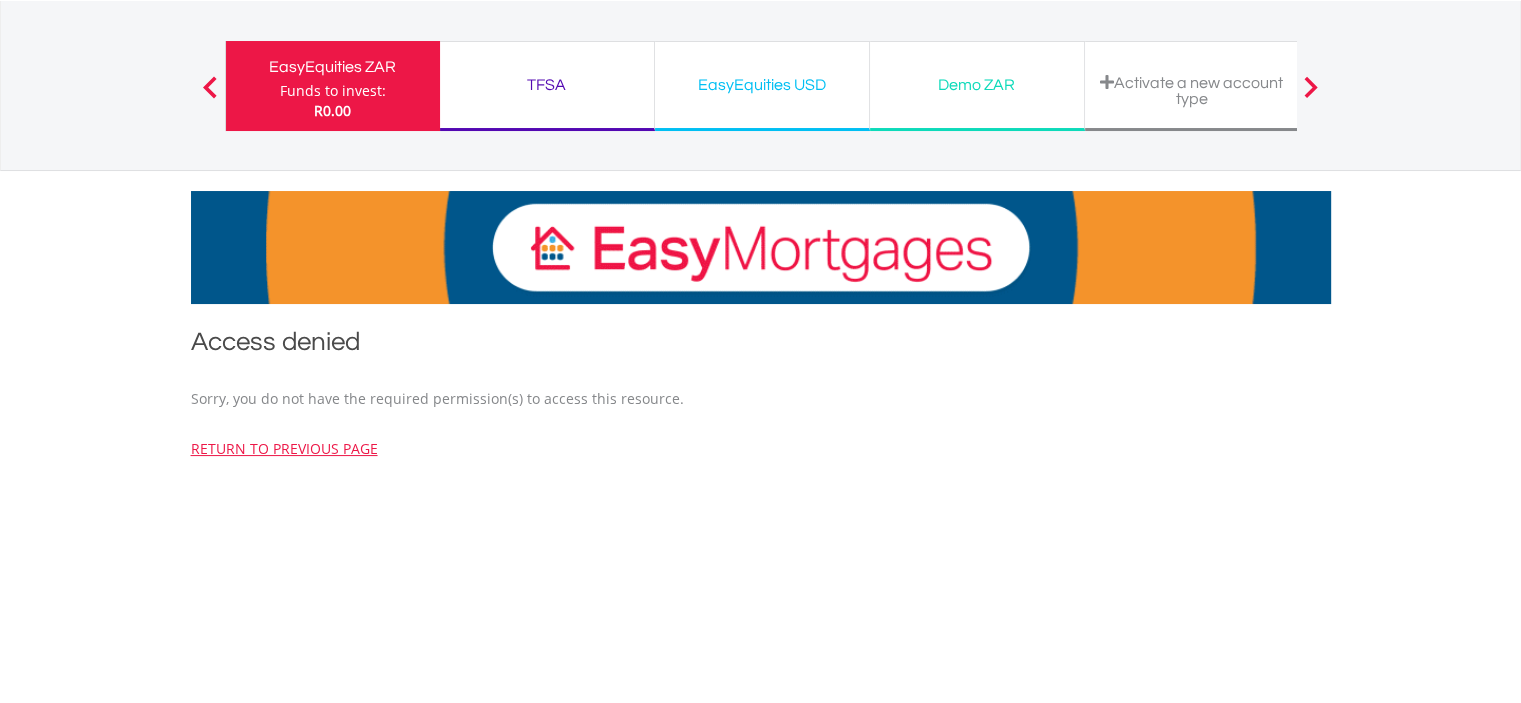 scroll, scrollTop: 200, scrollLeft: 0, axis: vertical 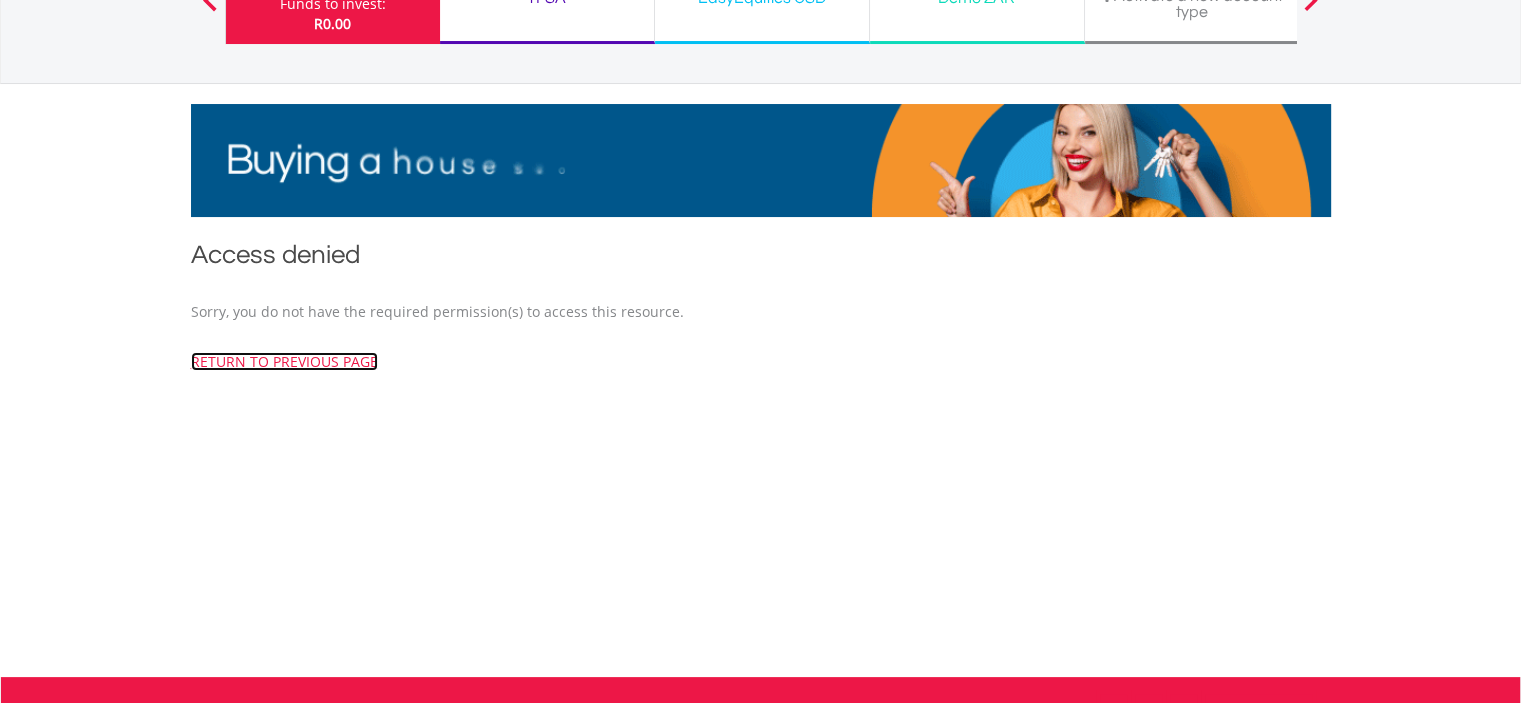 click on "return to previous page" at bounding box center [284, 361] 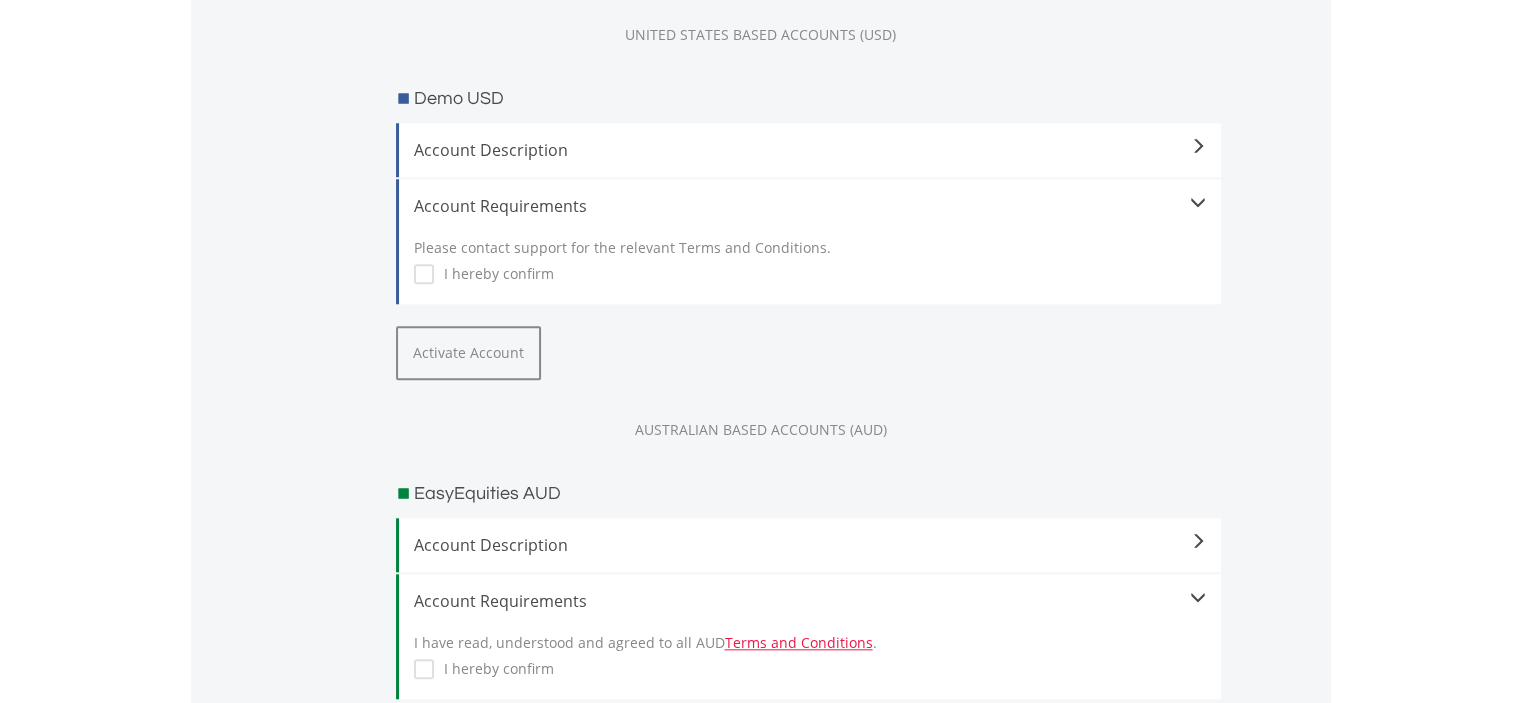 scroll, scrollTop: 1600, scrollLeft: 0, axis: vertical 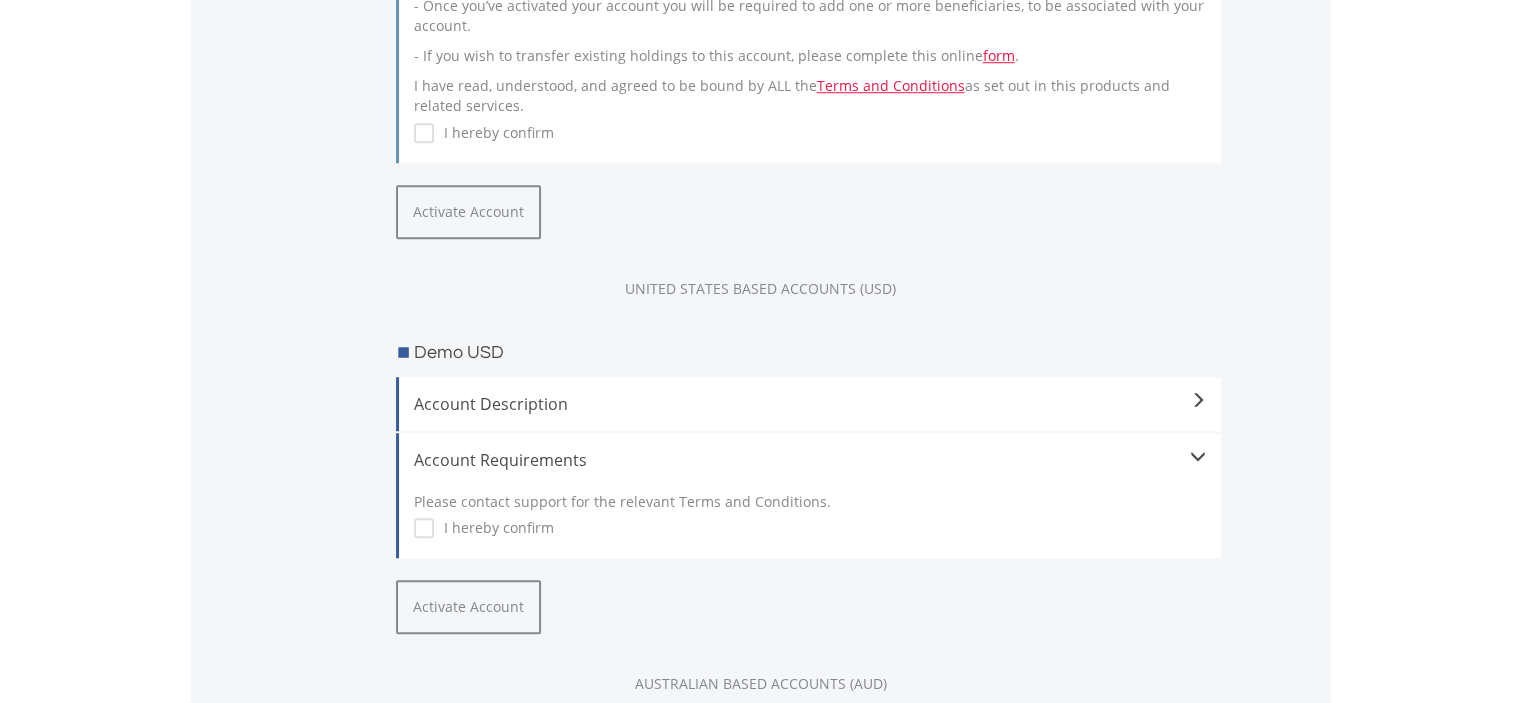 click on "I hereby confirm" at bounding box center [494, 528] 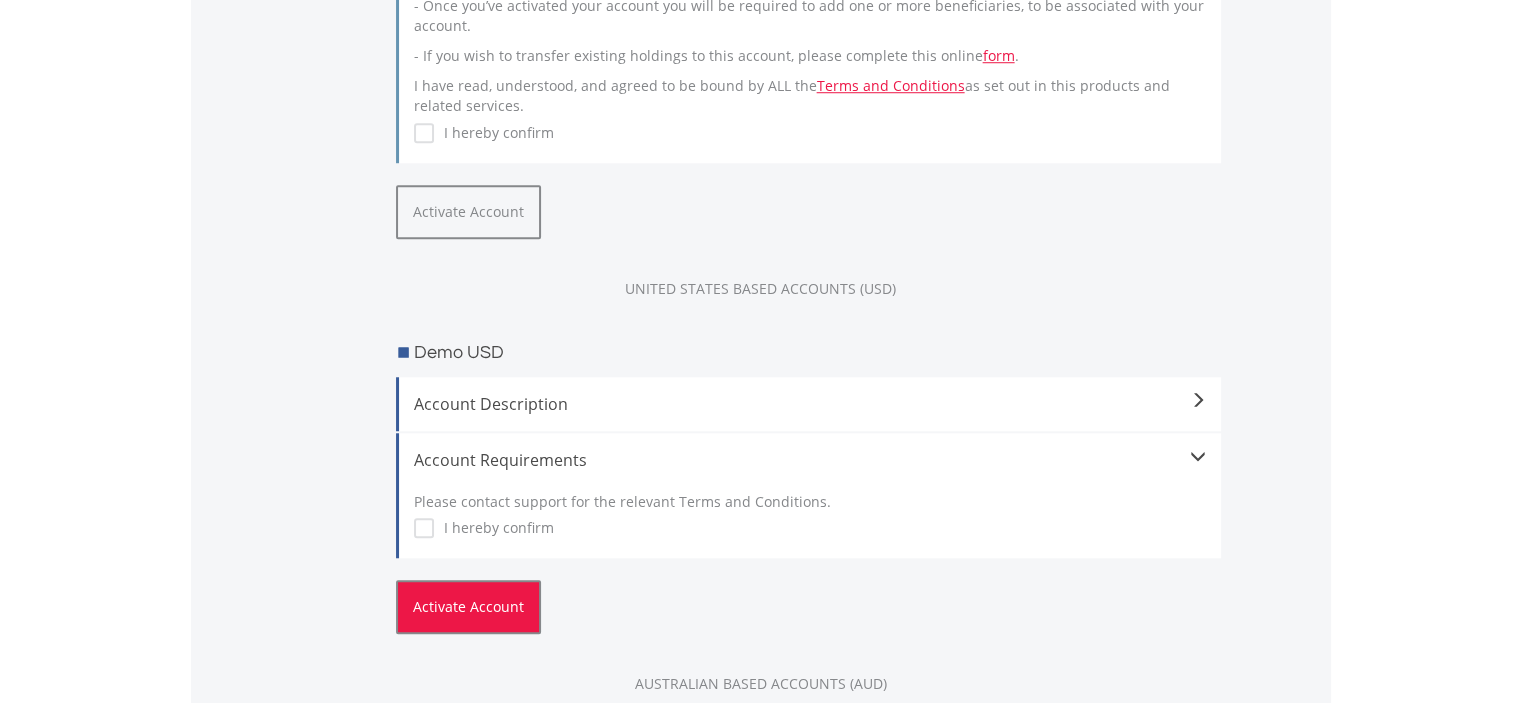 click on "Activate Account" at bounding box center [468, 607] 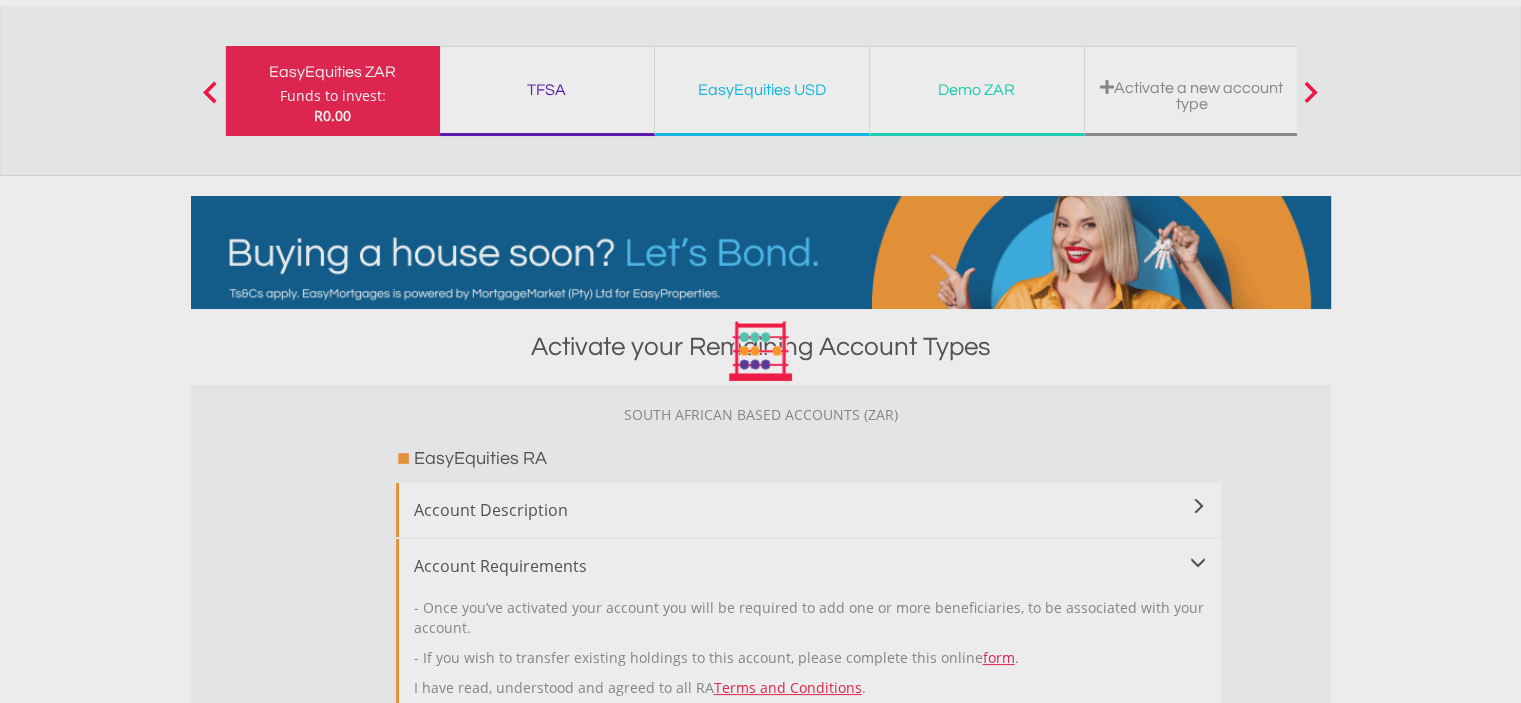 scroll, scrollTop: 0, scrollLeft: 0, axis: both 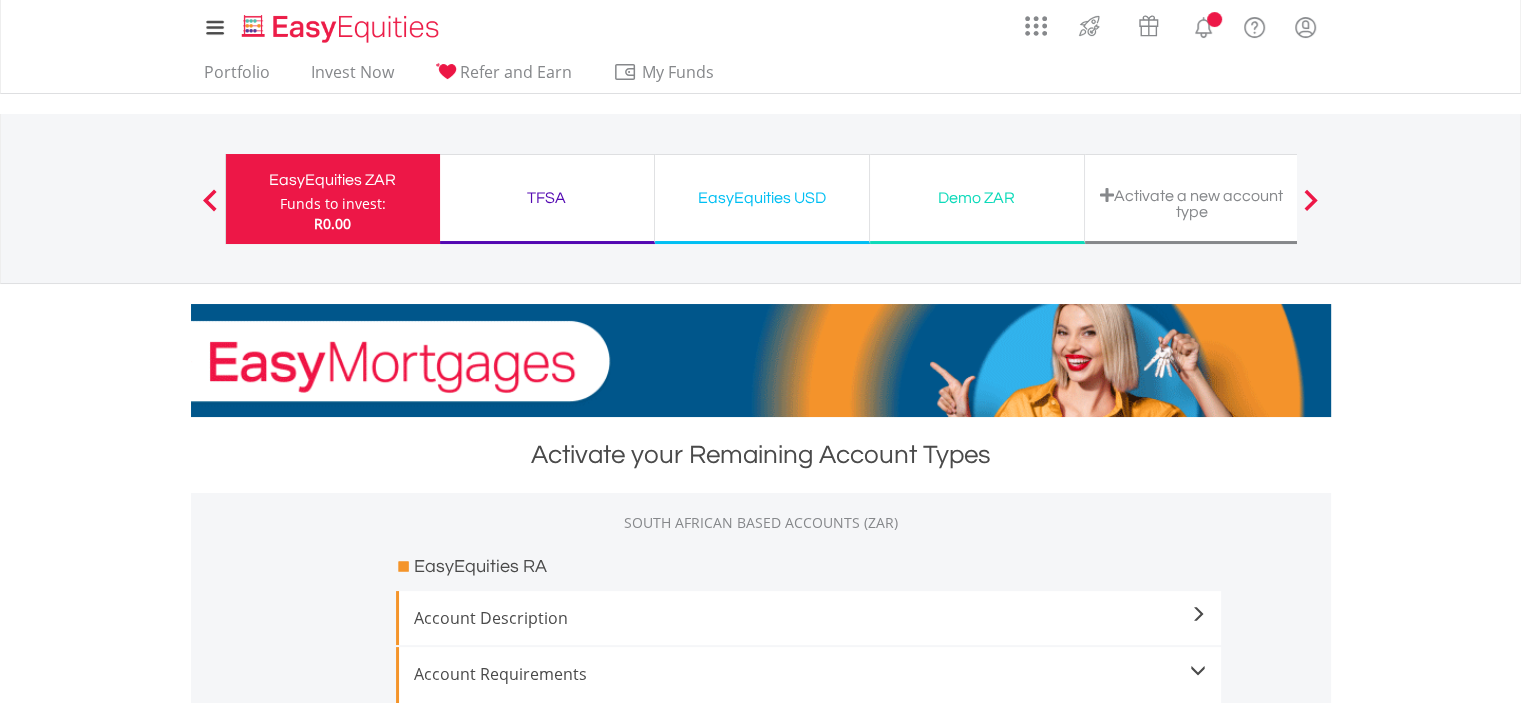 drag, startPoint x: 816, startPoint y: 202, endPoint x: 907, endPoint y: 209, distance: 91.26884 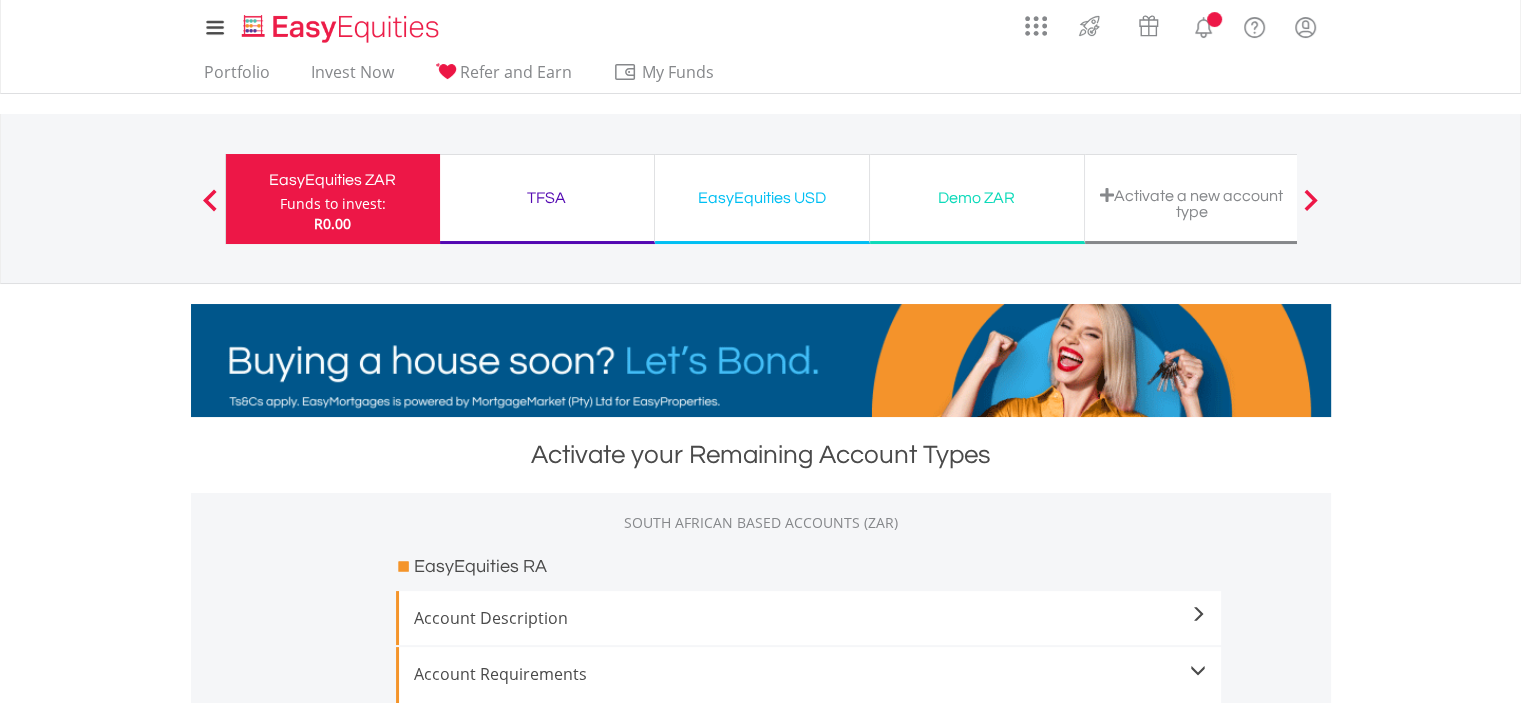 click on "EasyEquities USD" at bounding box center (762, 198) 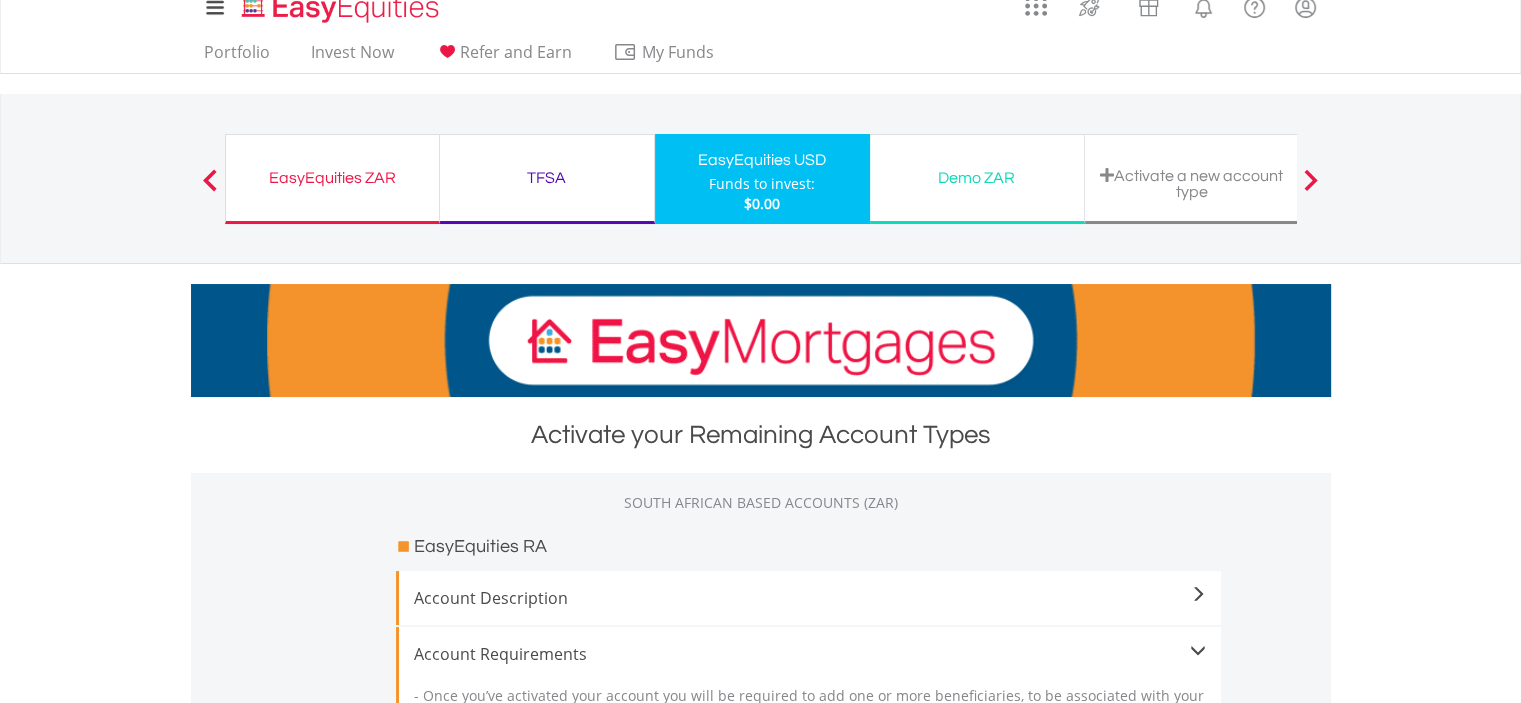 scroll, scrollTop: 0, scrollLeft: 0, axis: both 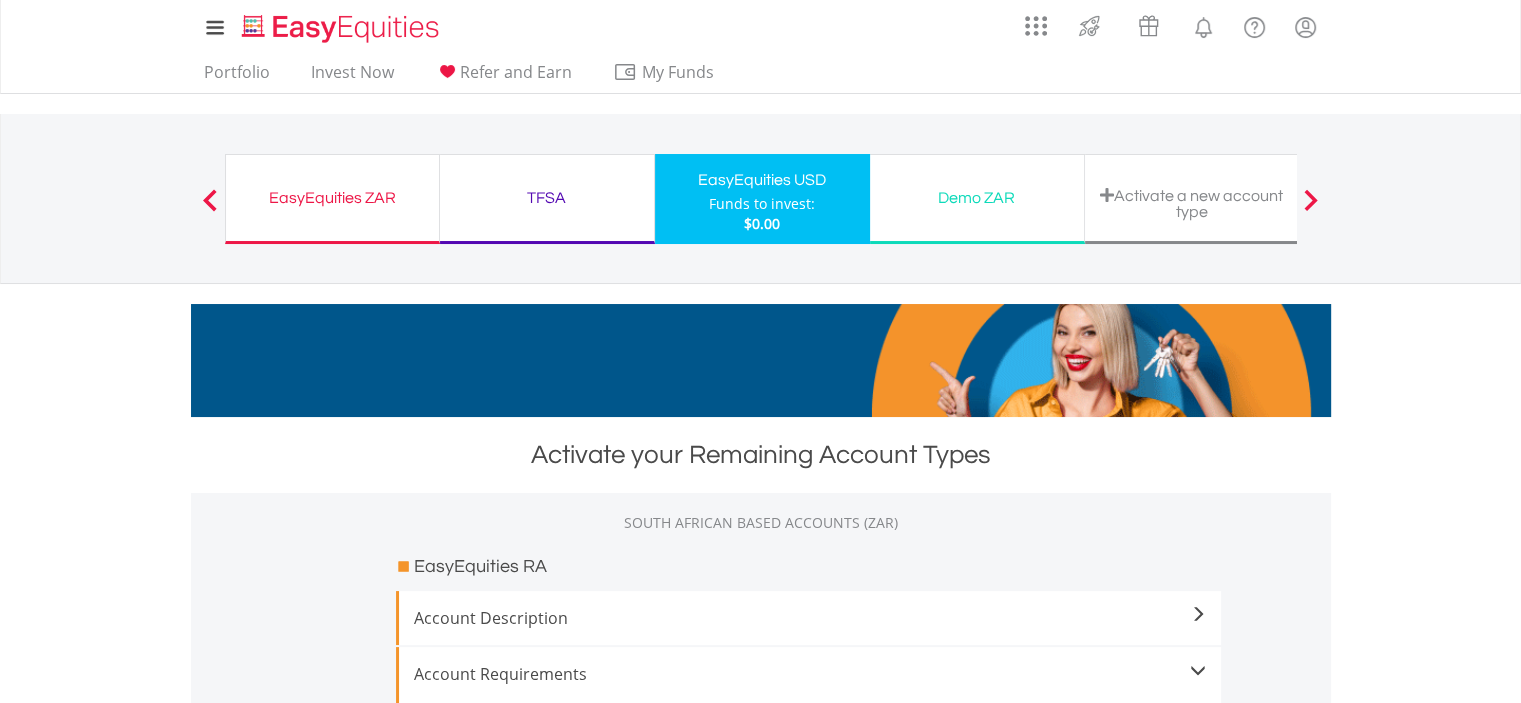 click at bounding box center [210, 200] 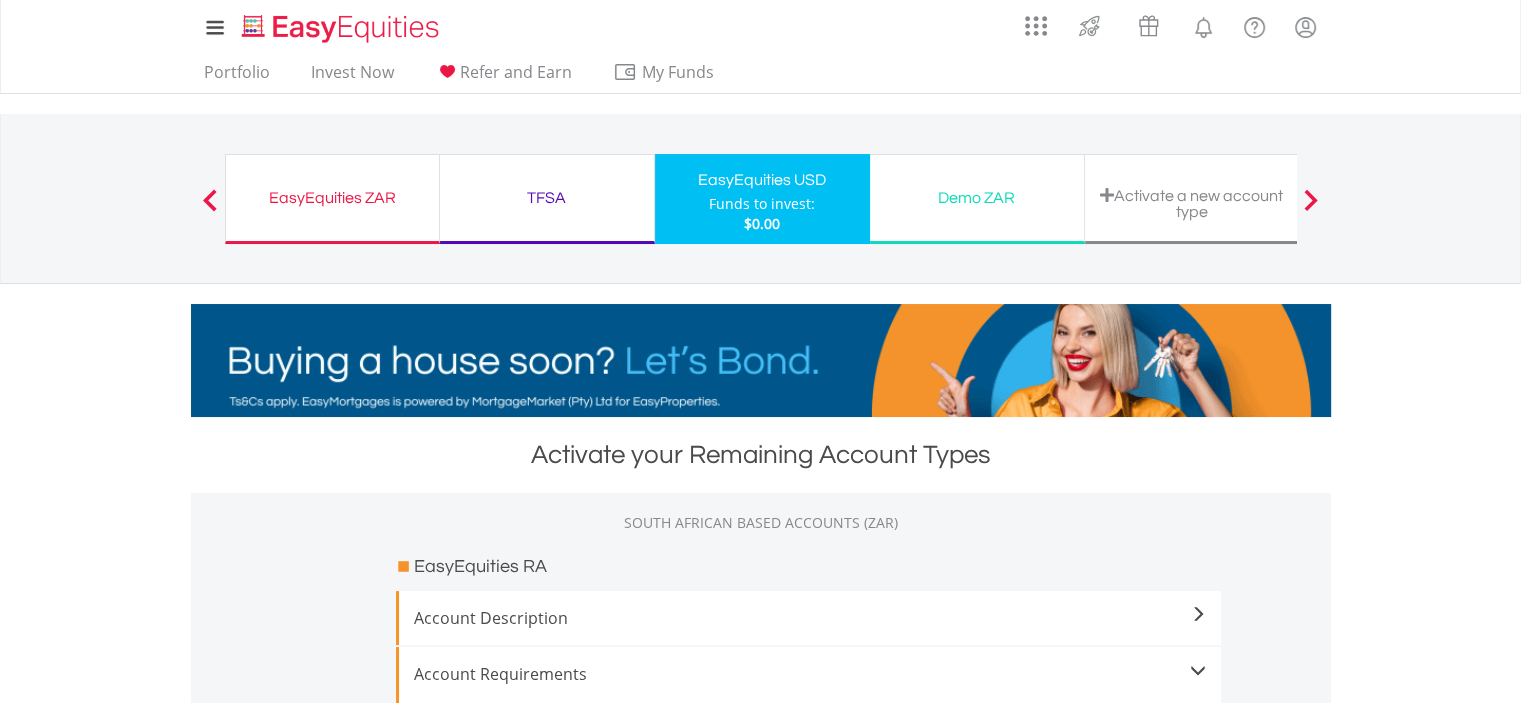 click at bounding box center [1311, 200] 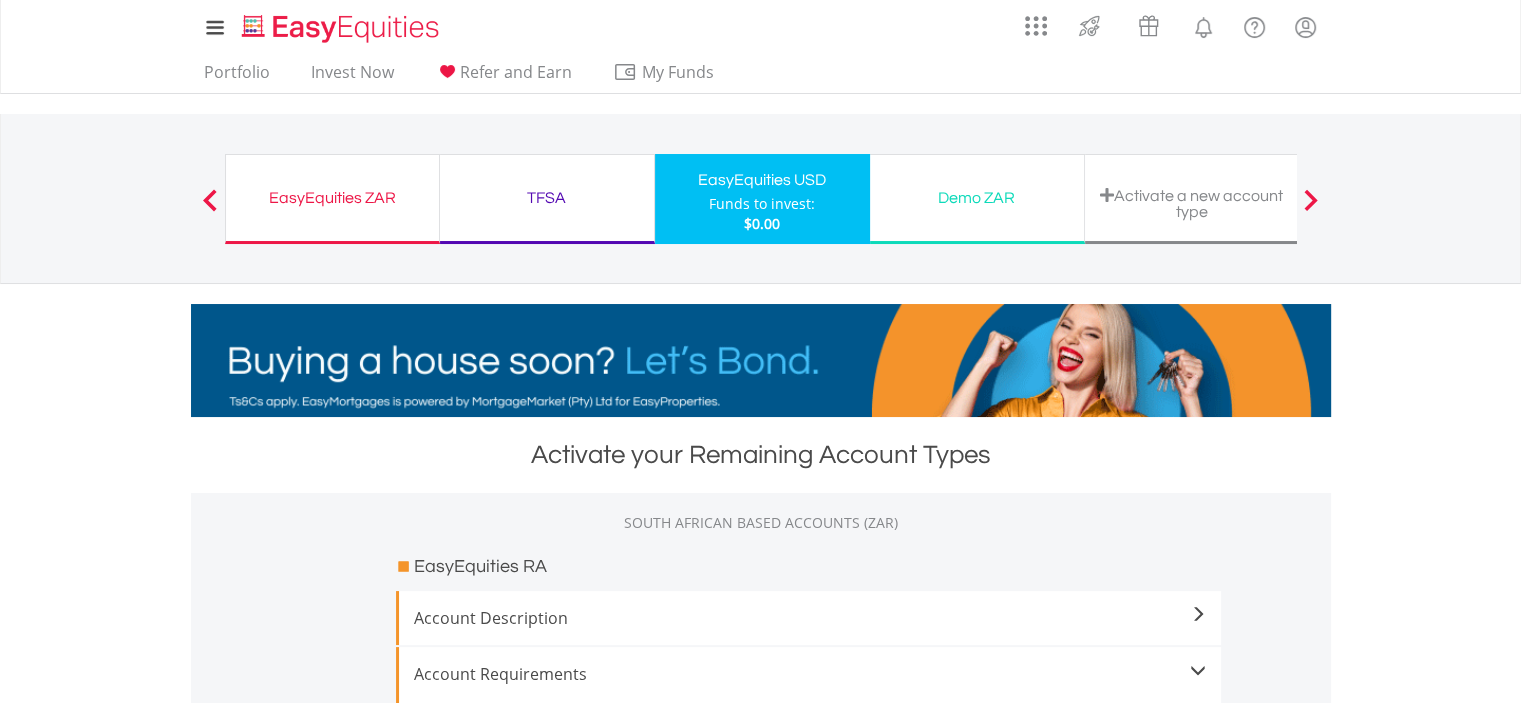 click at bounding box center (1311, 200) 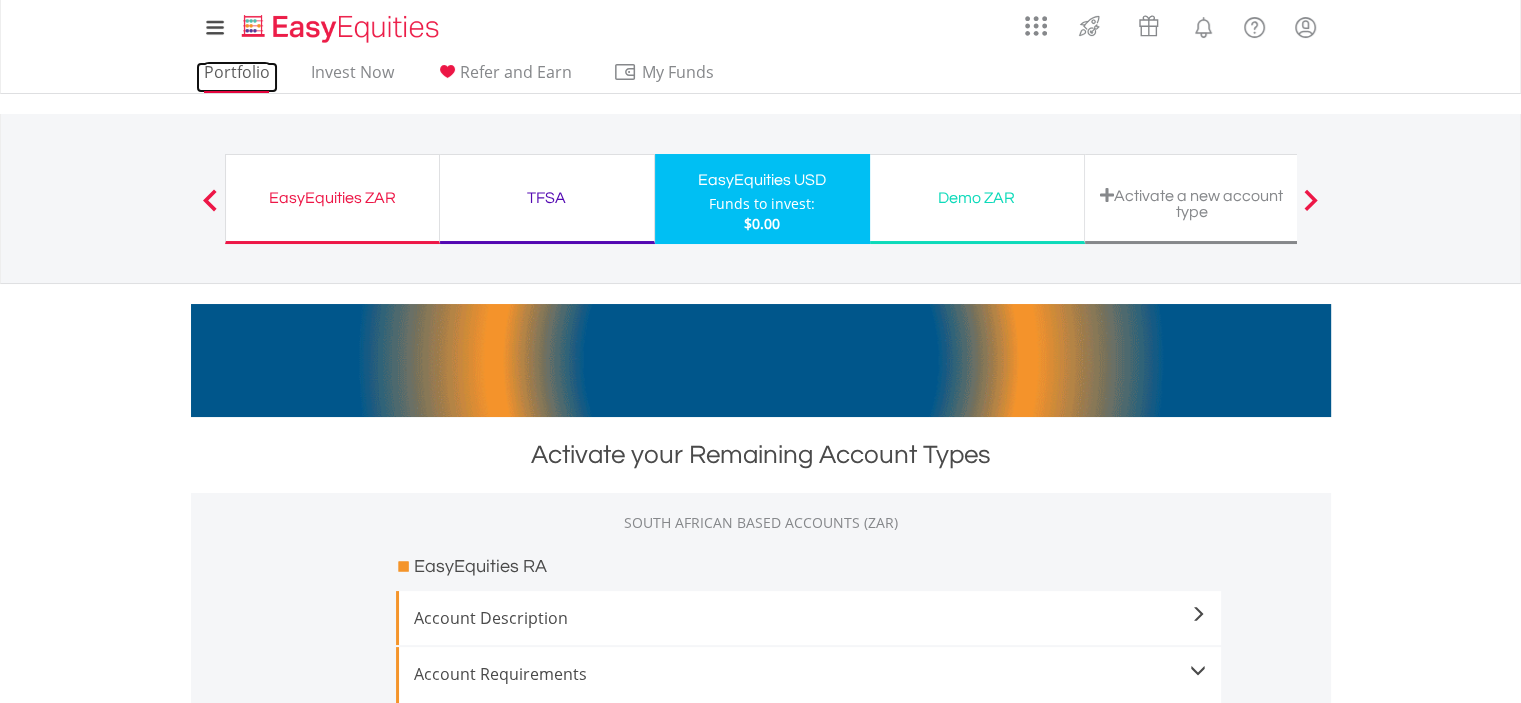 click on "Portfolio" at bounding box center [237, 77] 